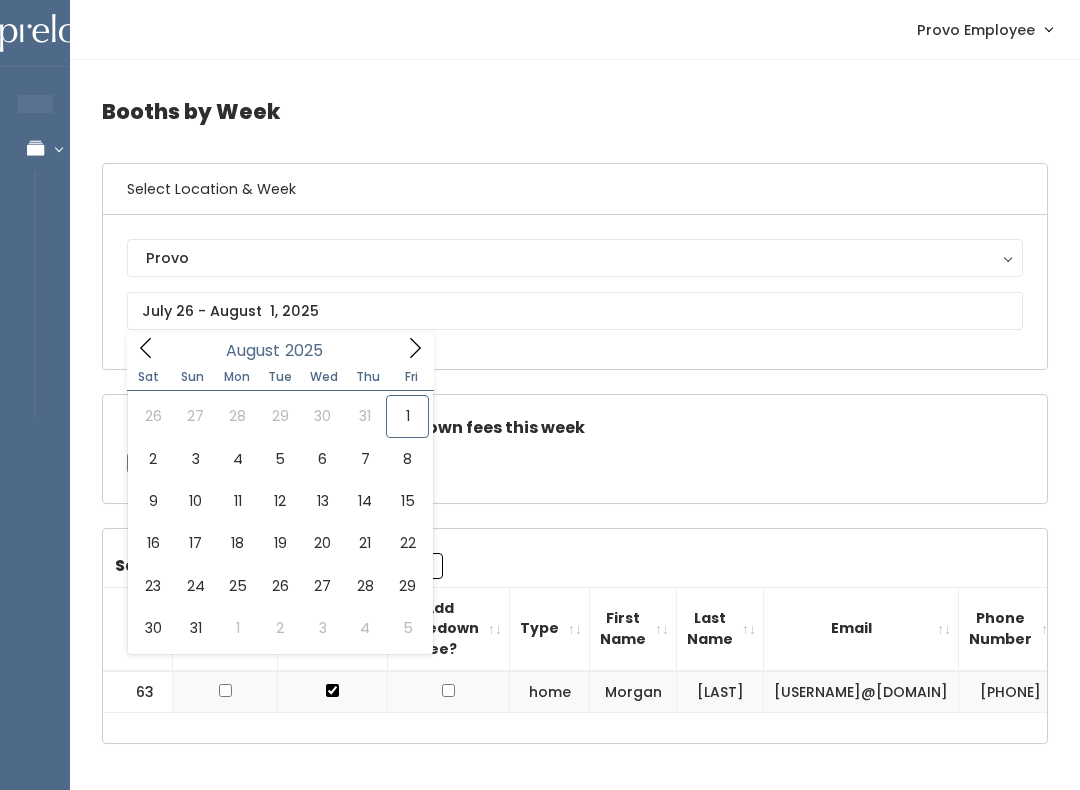 scroll, scrollTop: 88, scrollLeft: 0, axis: vertical 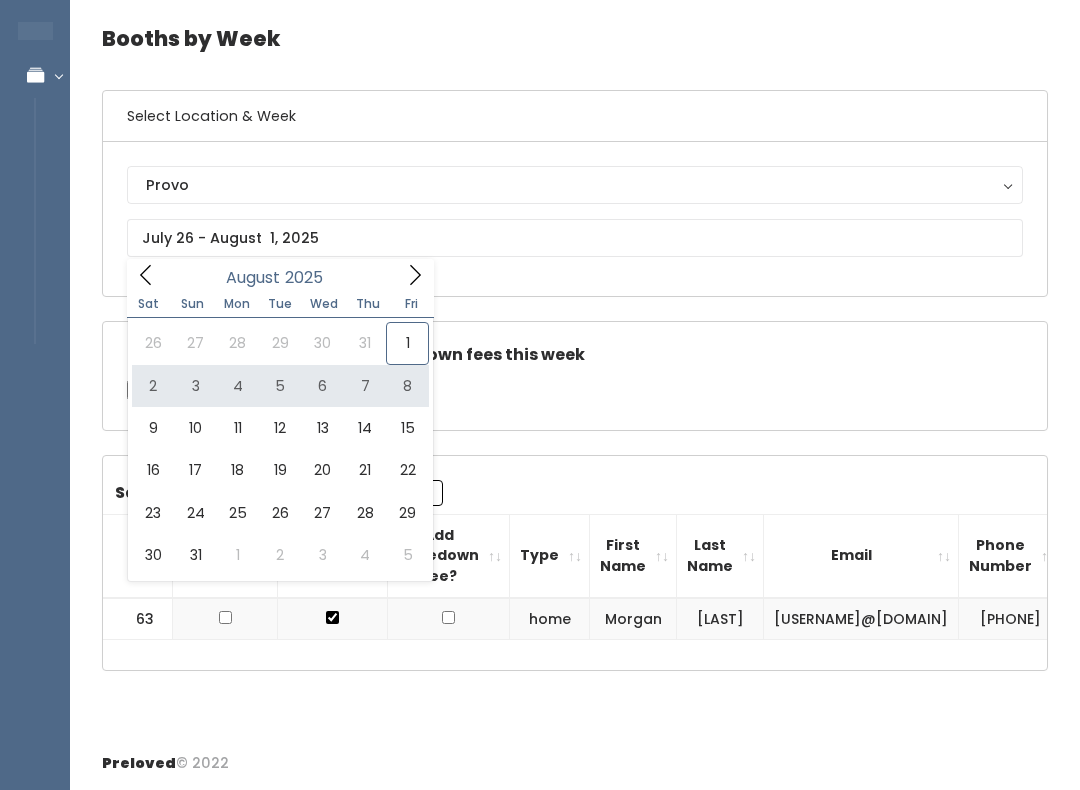 type on "August 2 to August 8" 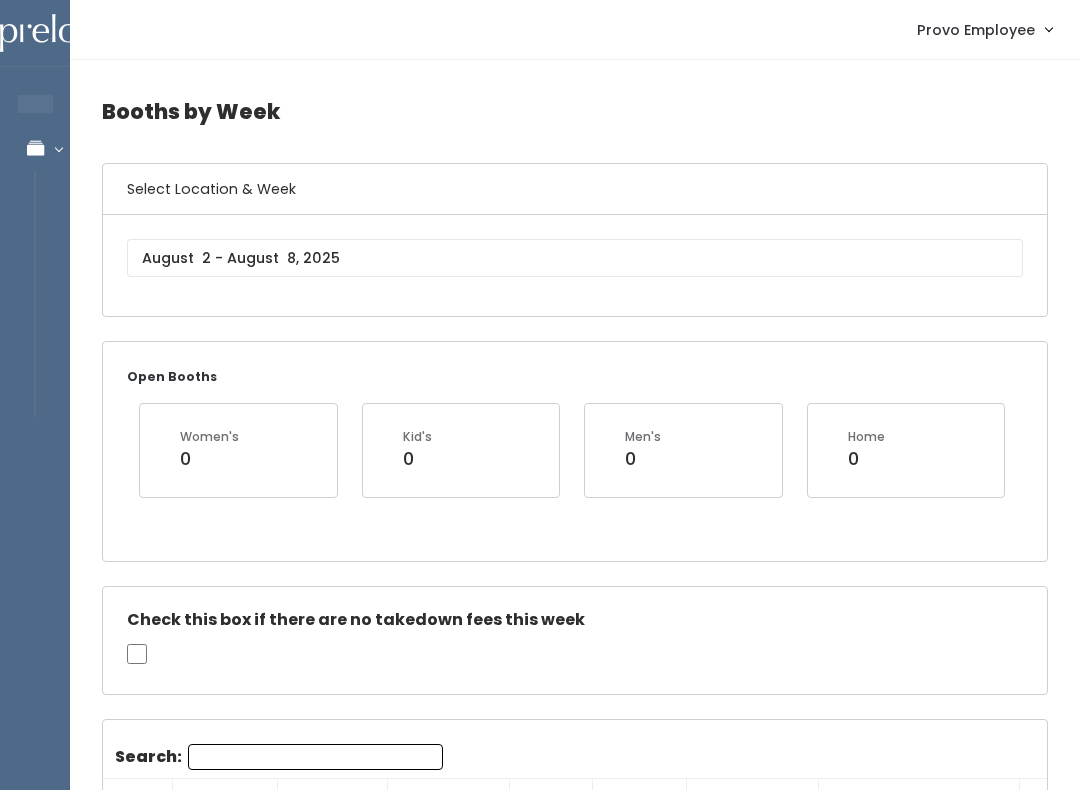 scroll, scrollTop: 0, scrollLeft: 0, axis: both 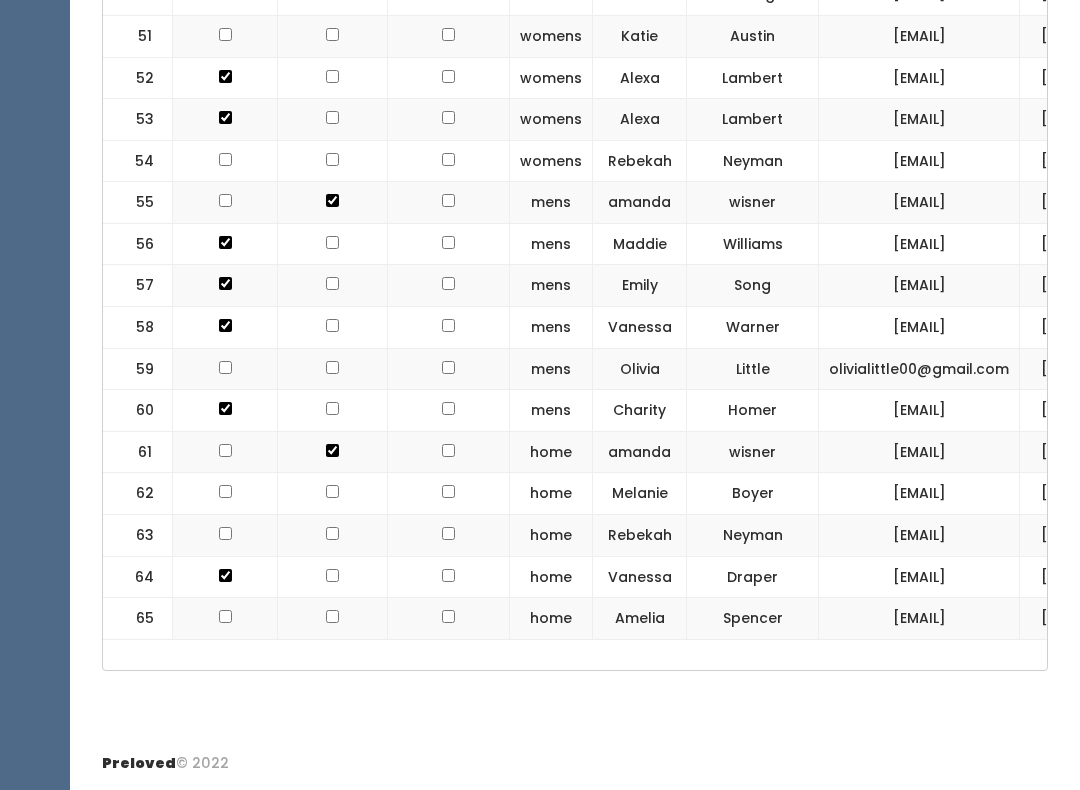 click at bounding box center [225, -2044] 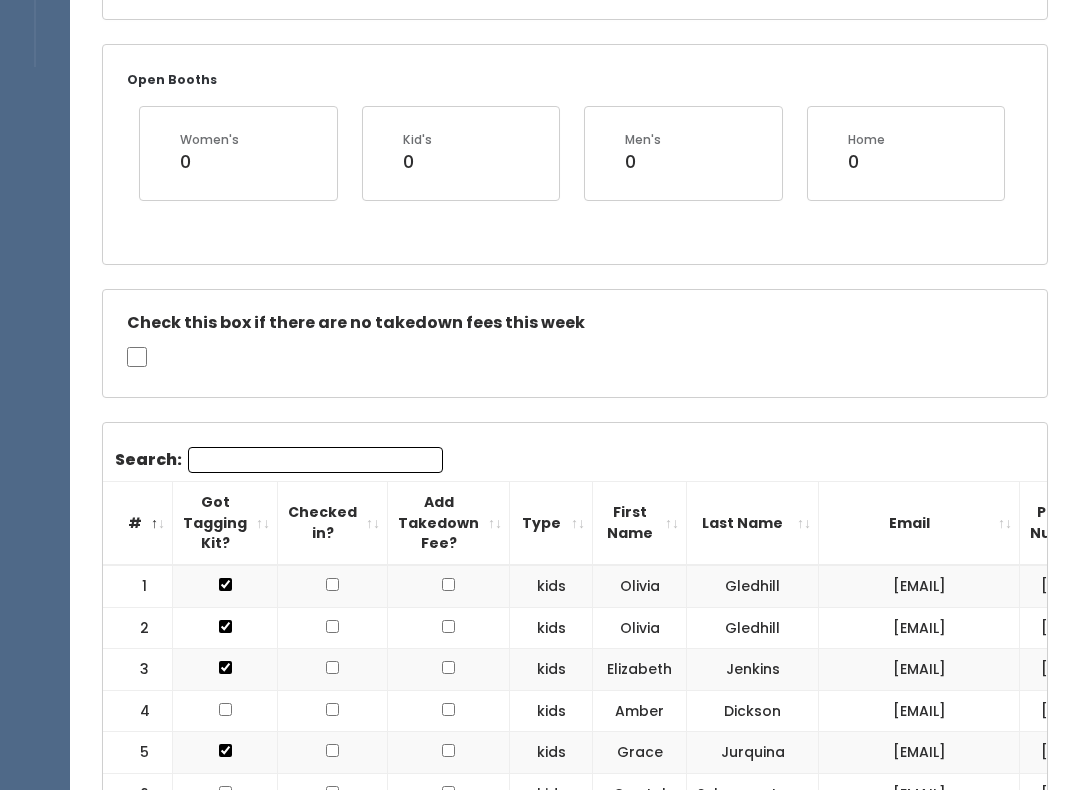 scroll, scrollTop: 0, scrollLeft: 0, axis: both 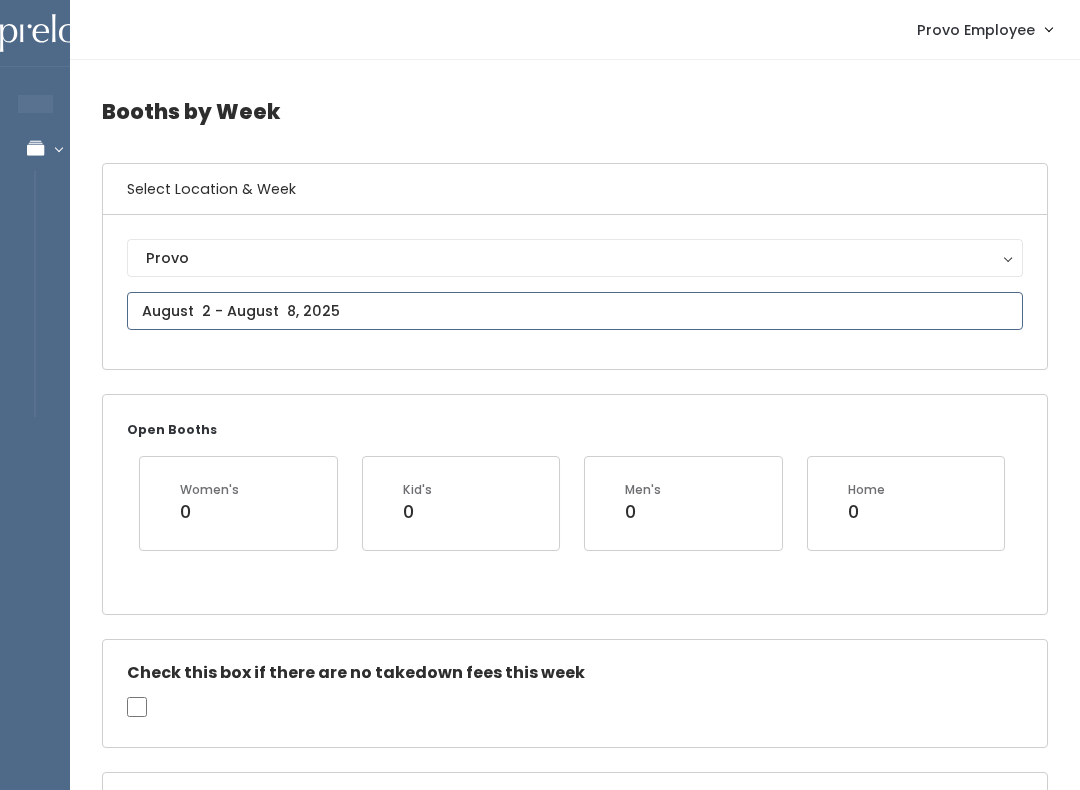 click on "EMPLOYEES
Manage Bookings
Booths by Week
All Bookings
Bookings with Booths
Booth Discounts
Seller Check-in
Provo Employee
Admin Home
My bookings
Account settings" at bounding box center [540, 1905] 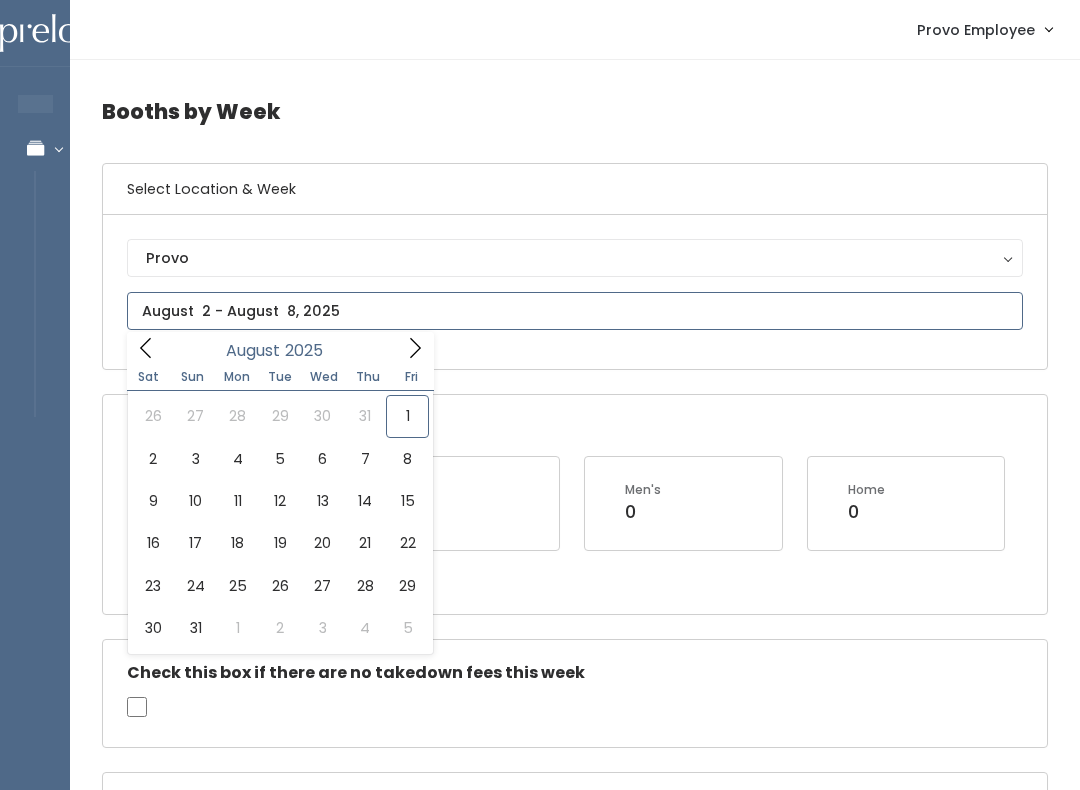 type on "July 26 to August 1" 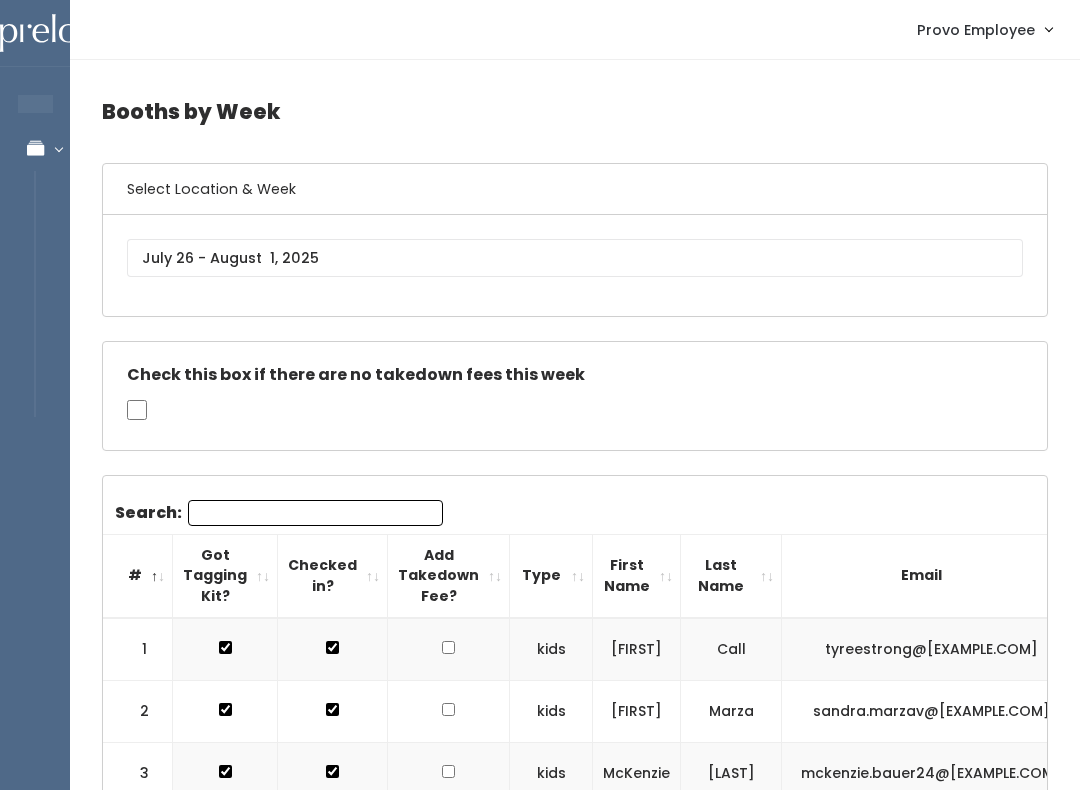 scroll, scrollTop: 0, scrollLeft: 0, axis: both 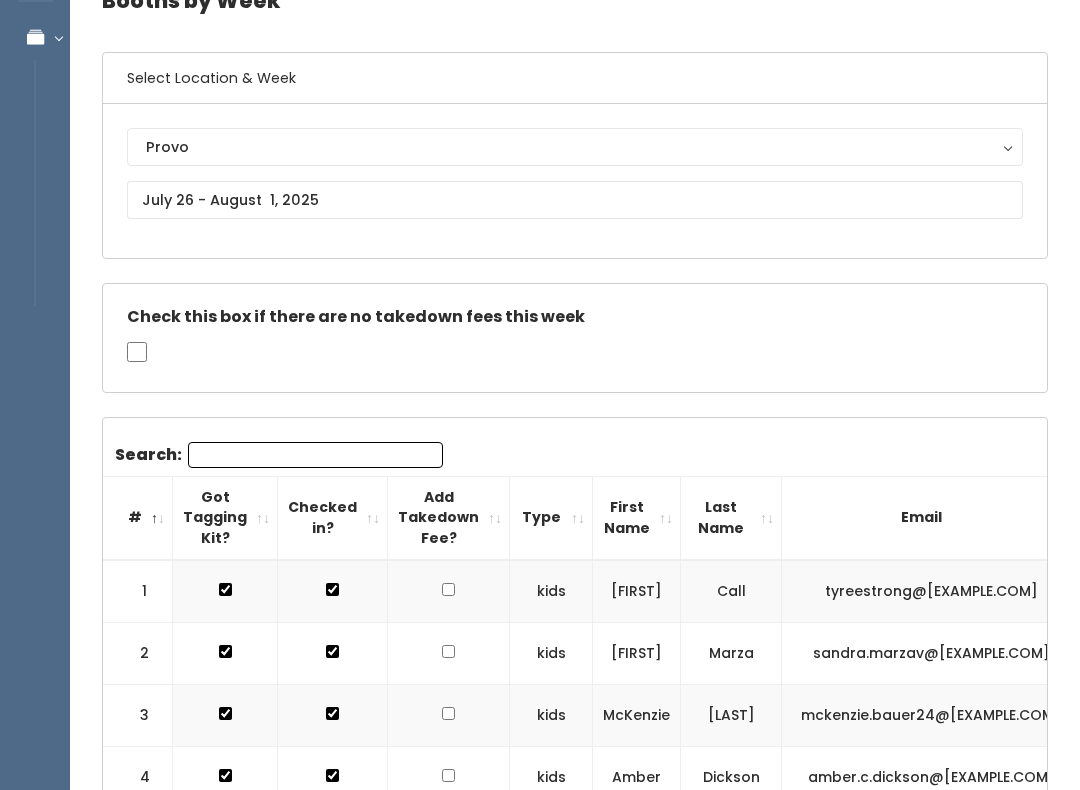 click on "Provo" at bounding box center (575, 148) 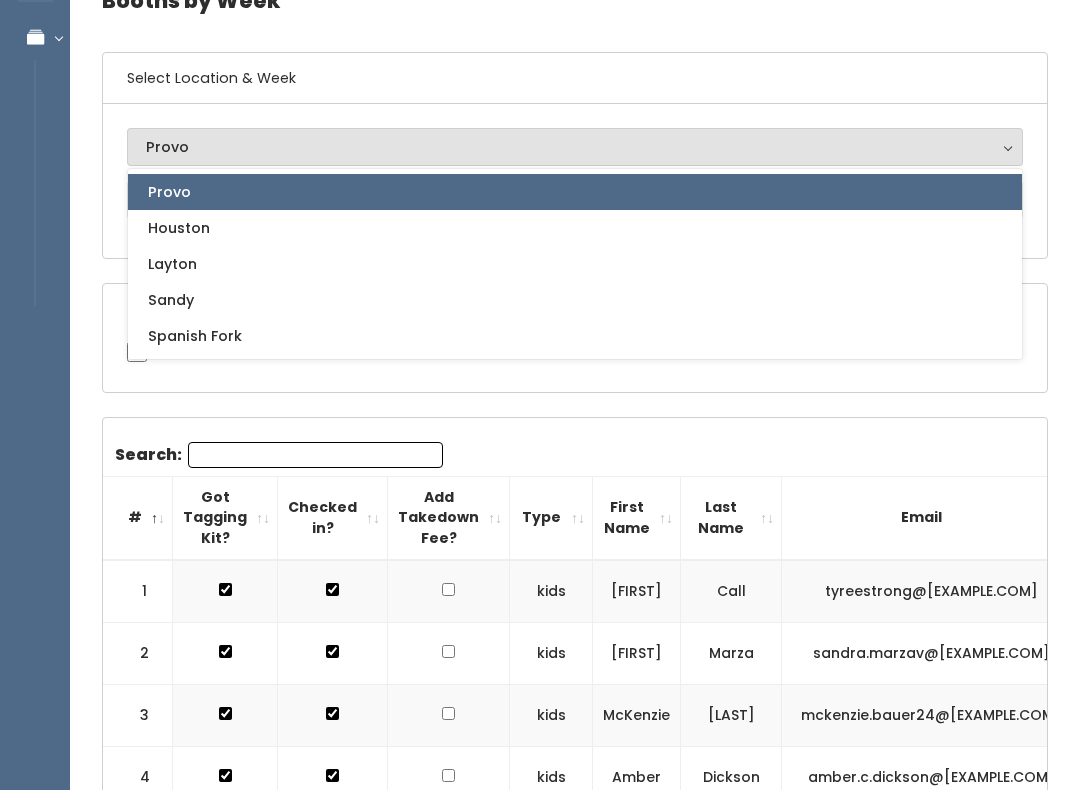 scroll, scrollTop: 111, scrollLeft: 0, axis: vertical 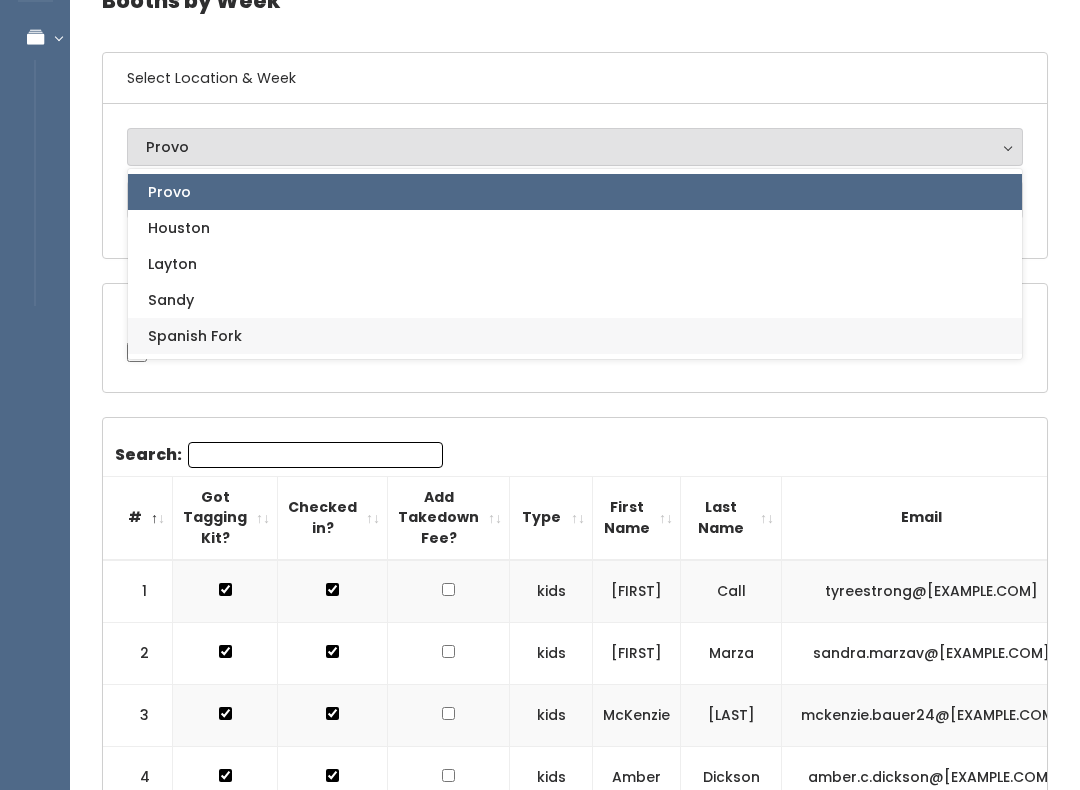 click on "Spanish Fork" at bounding box center (195, 336) 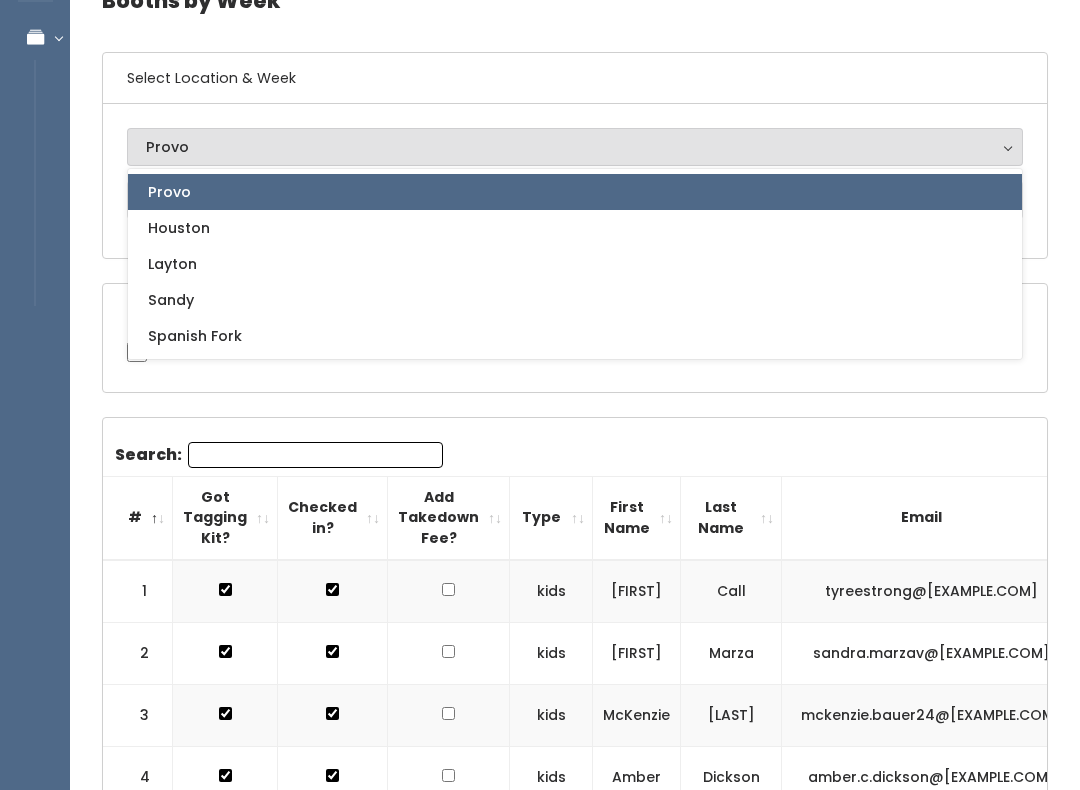 select on "2" 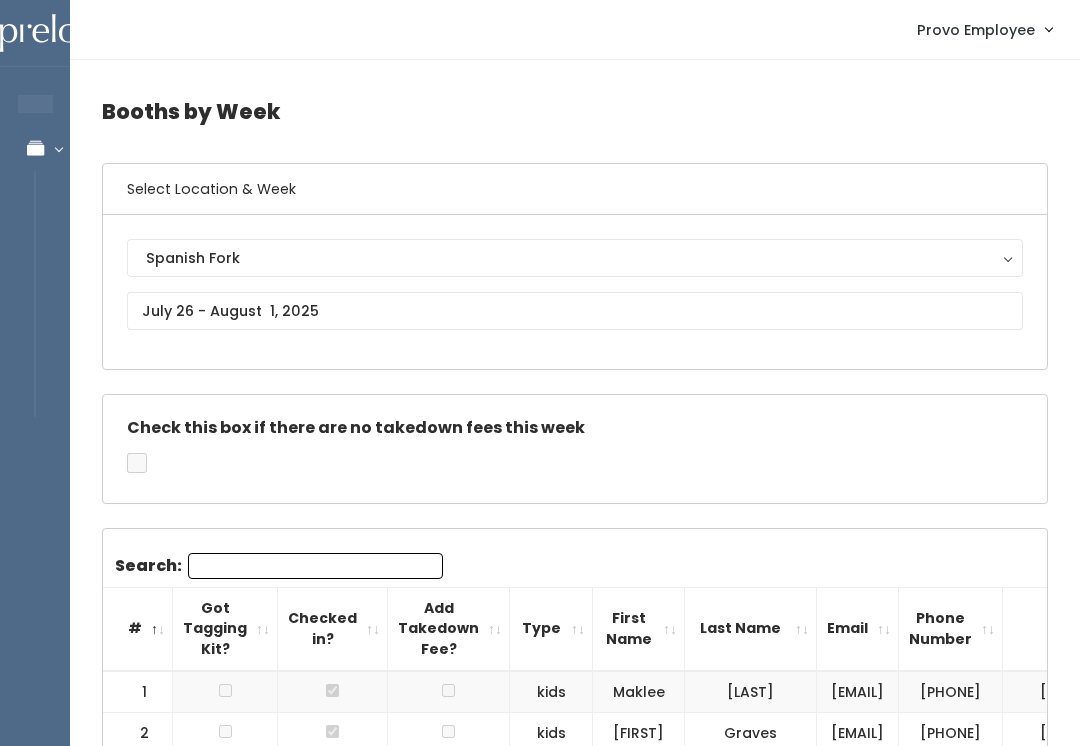 scroll, scrollTop: 0, scrollLeft: 0, axis: both 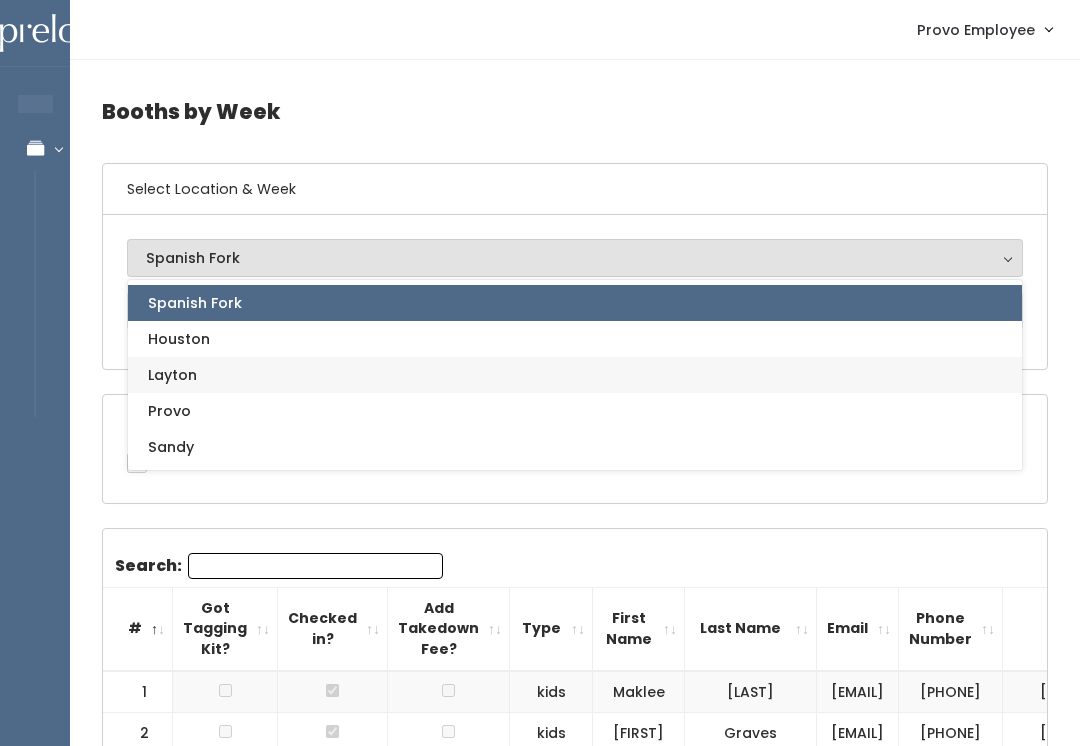 click on "Layton" at bounding box center (172, 375) 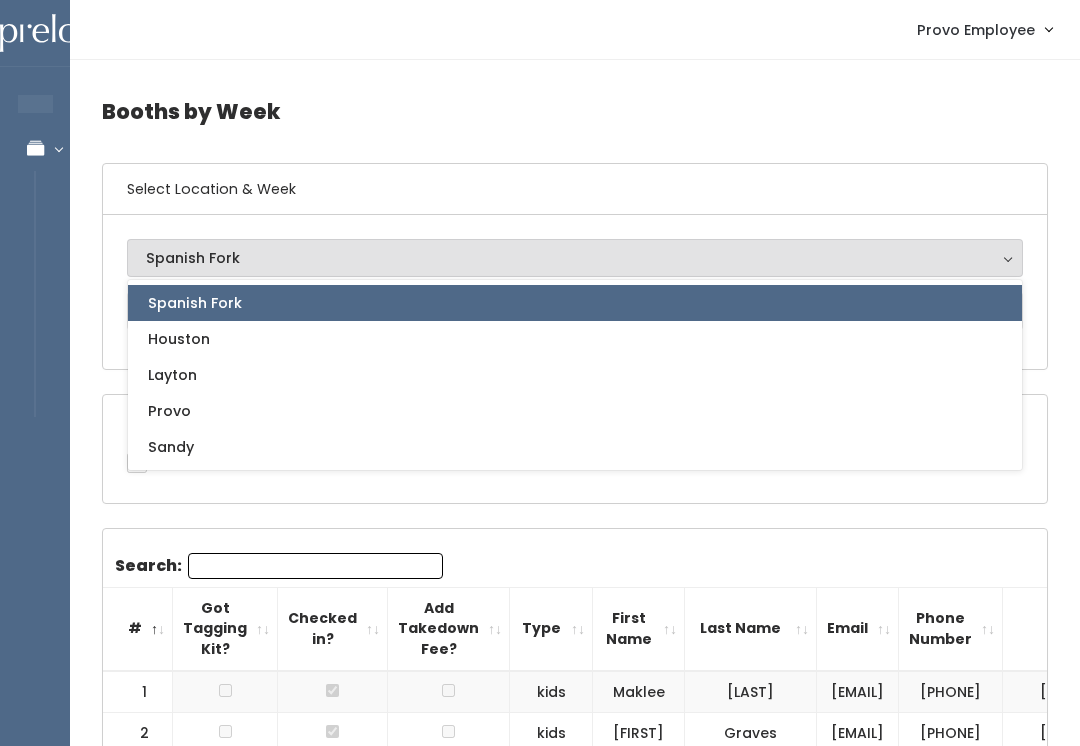 select on "6" 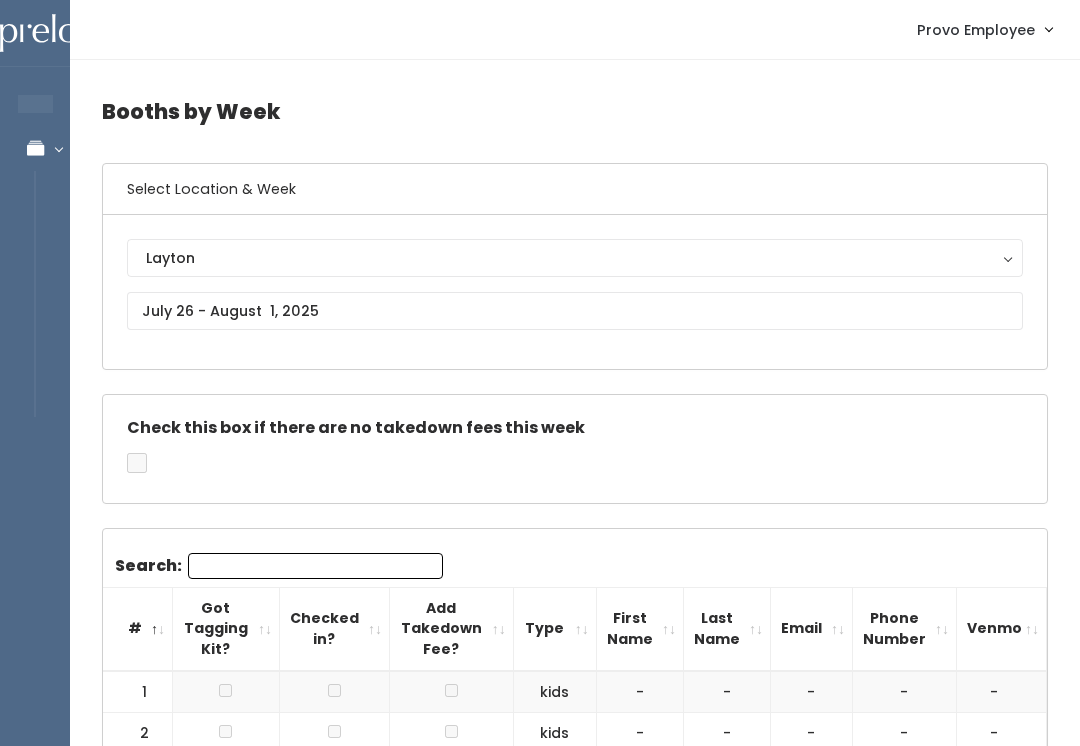 scroll, scrollTop: 0, scrollLeft: 0, axis: both 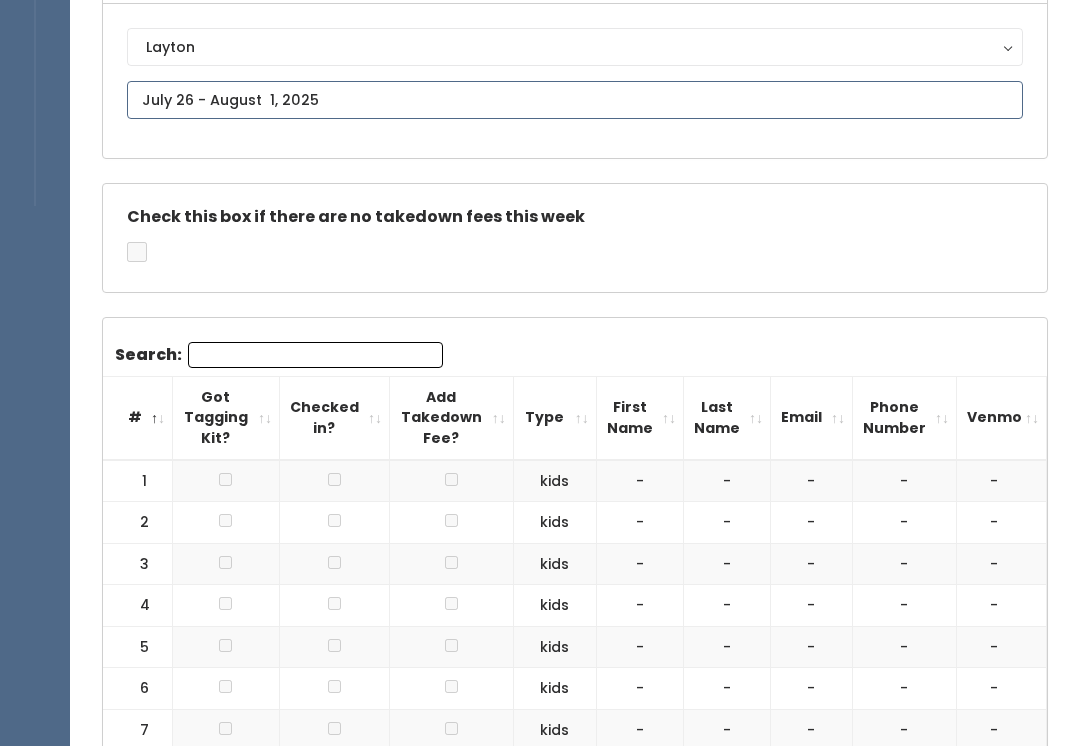click at bounding box center (575, 100) 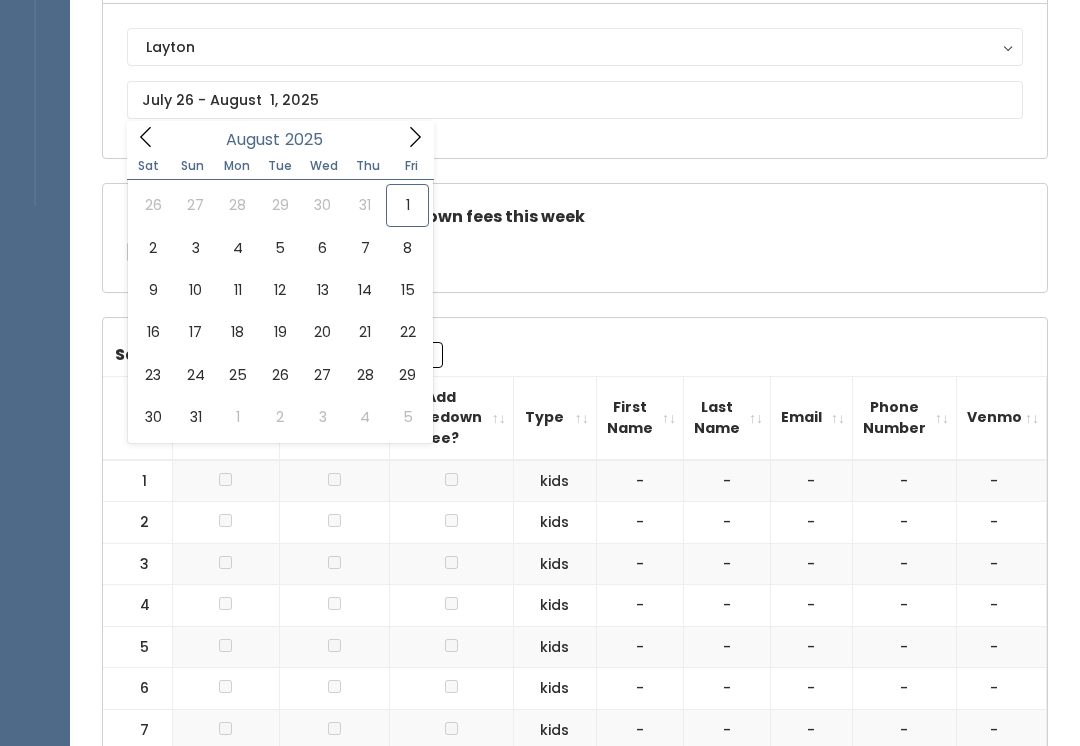click on "Layton" at bounding box center (575, 47) 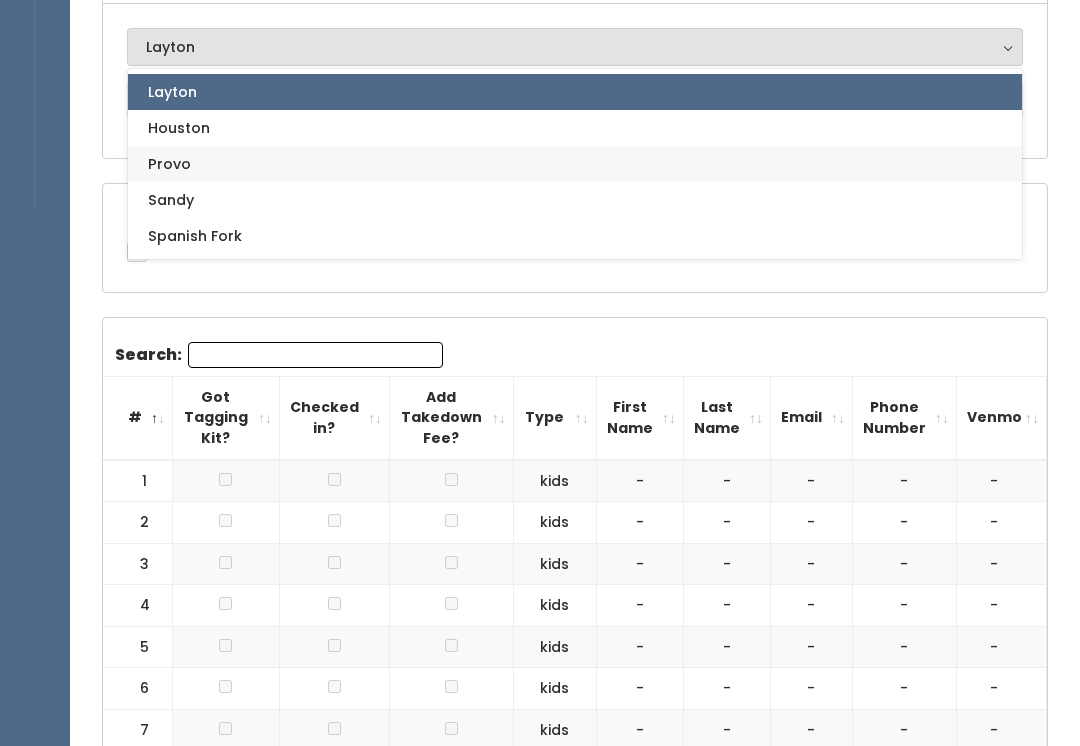 click on "Provo" at bounding box center (169, 164) 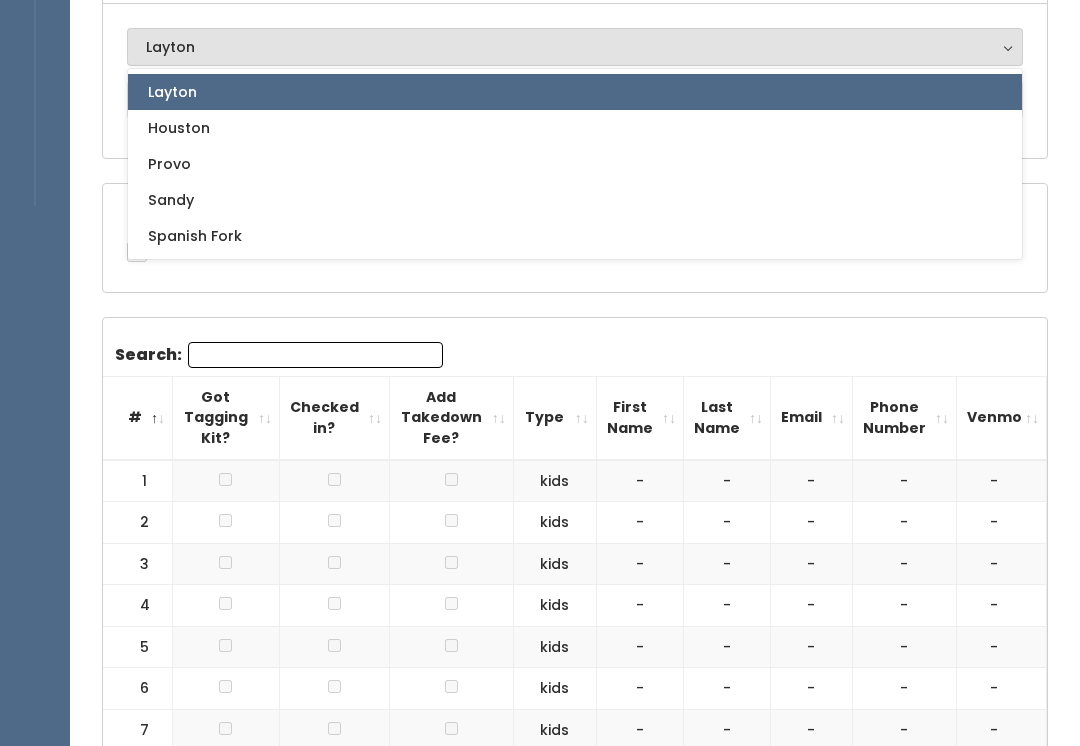 select on "1" 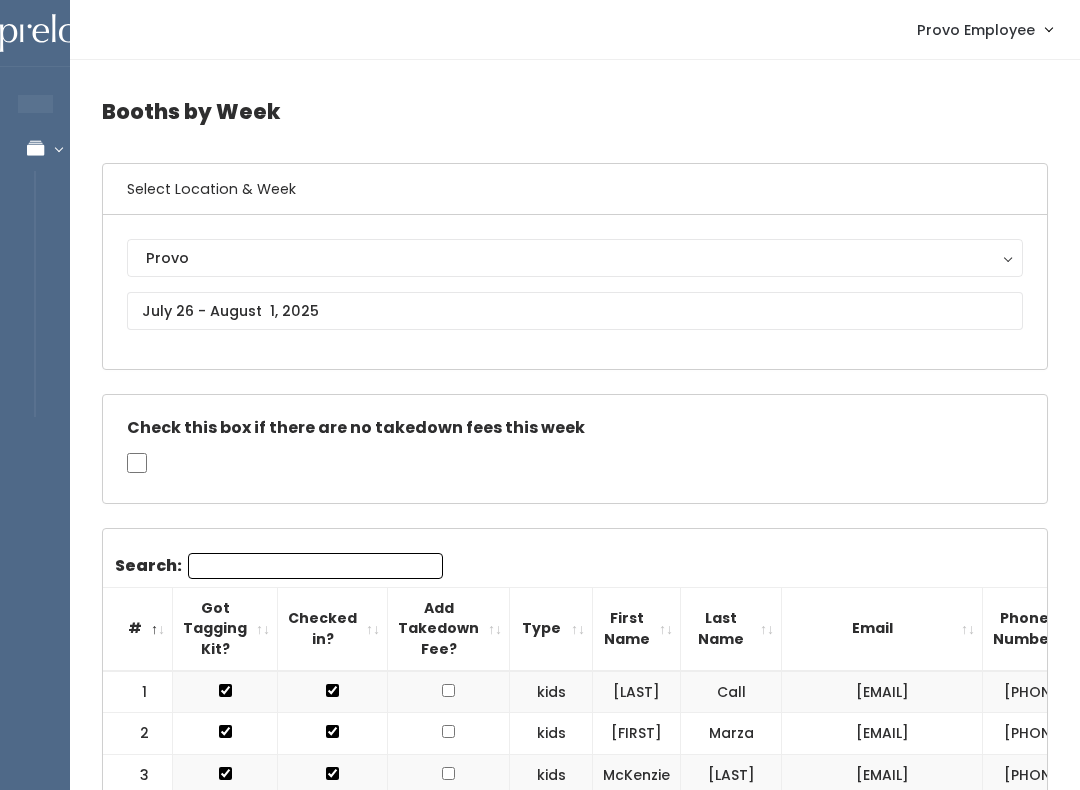 scroll, scrollTop: 0, scrollLeft: 0, axis: both 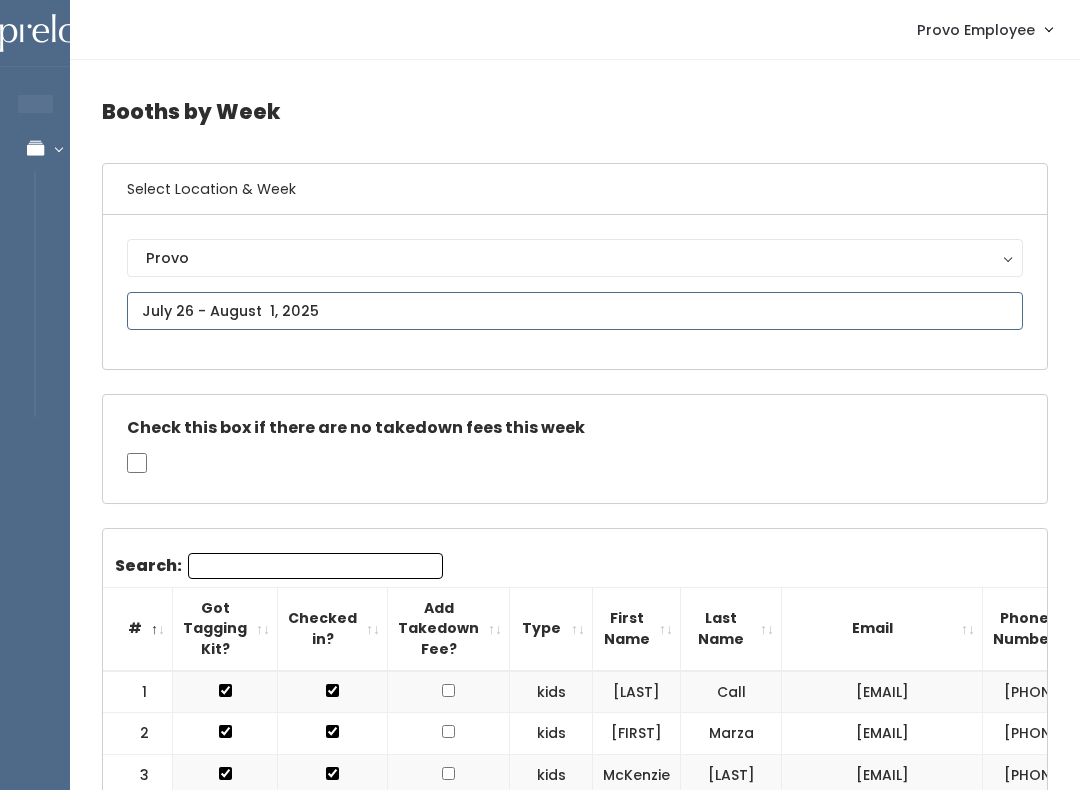 click at bounding box center (575, 311) 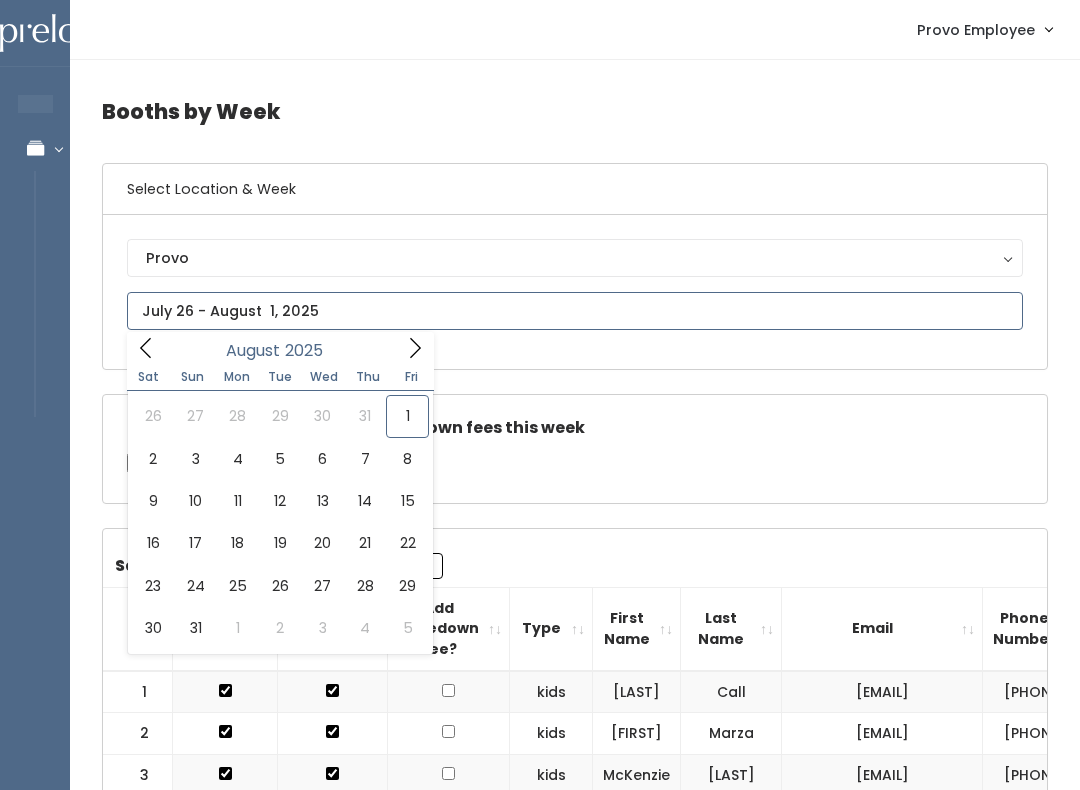 type on "[MONTH] [NUMBER] to [MONTH] [NUMBER]" 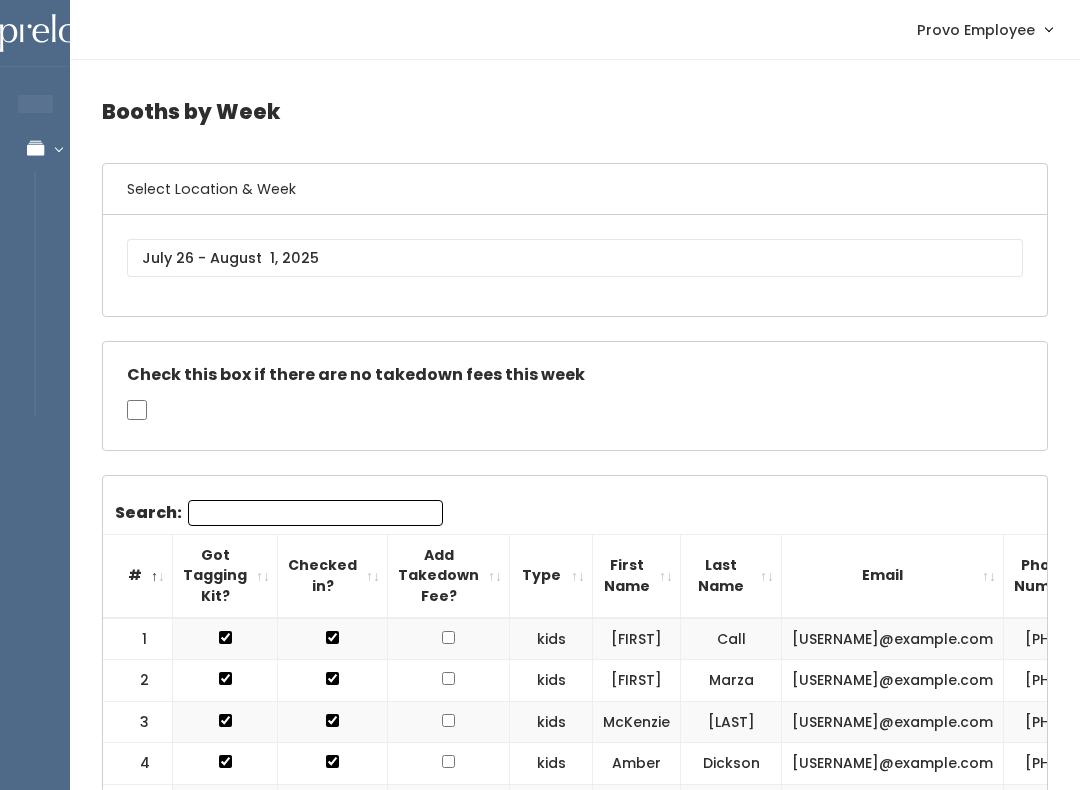 scroll, scrollTop: 0, scrollLeft: 0, axis: both 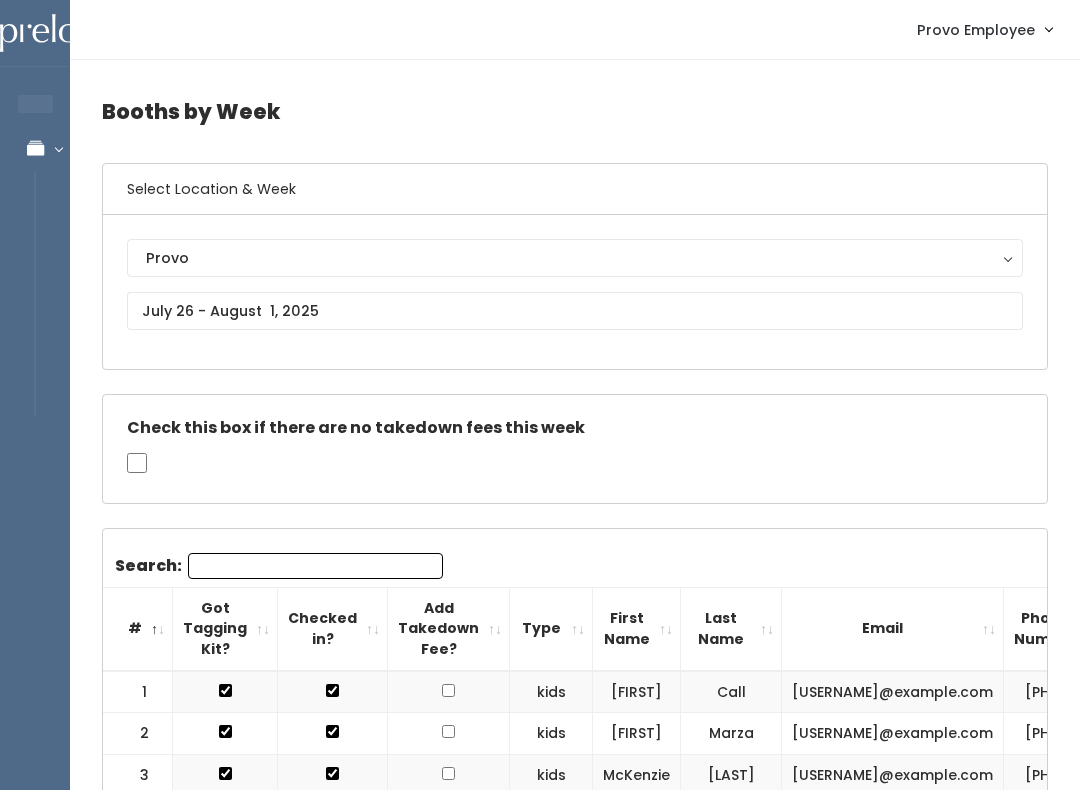 click on "Provo" at bounding box center (575, 258) 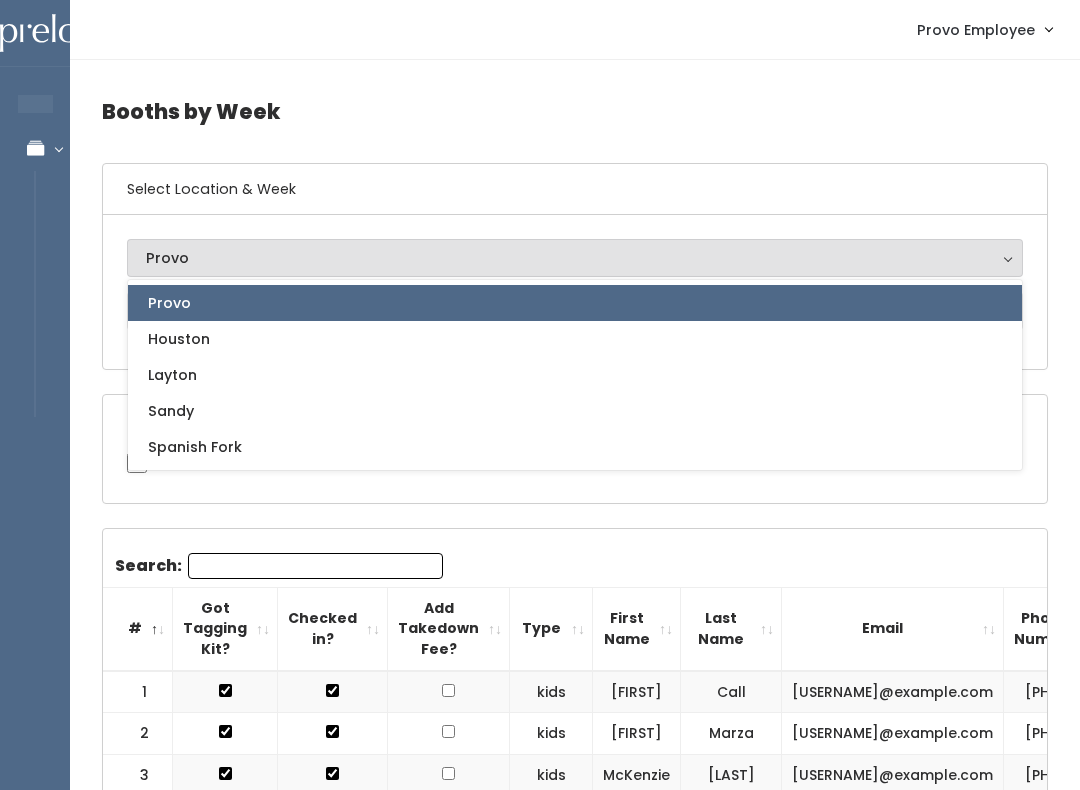 click on "Provo" at bounding box center [575, 303] 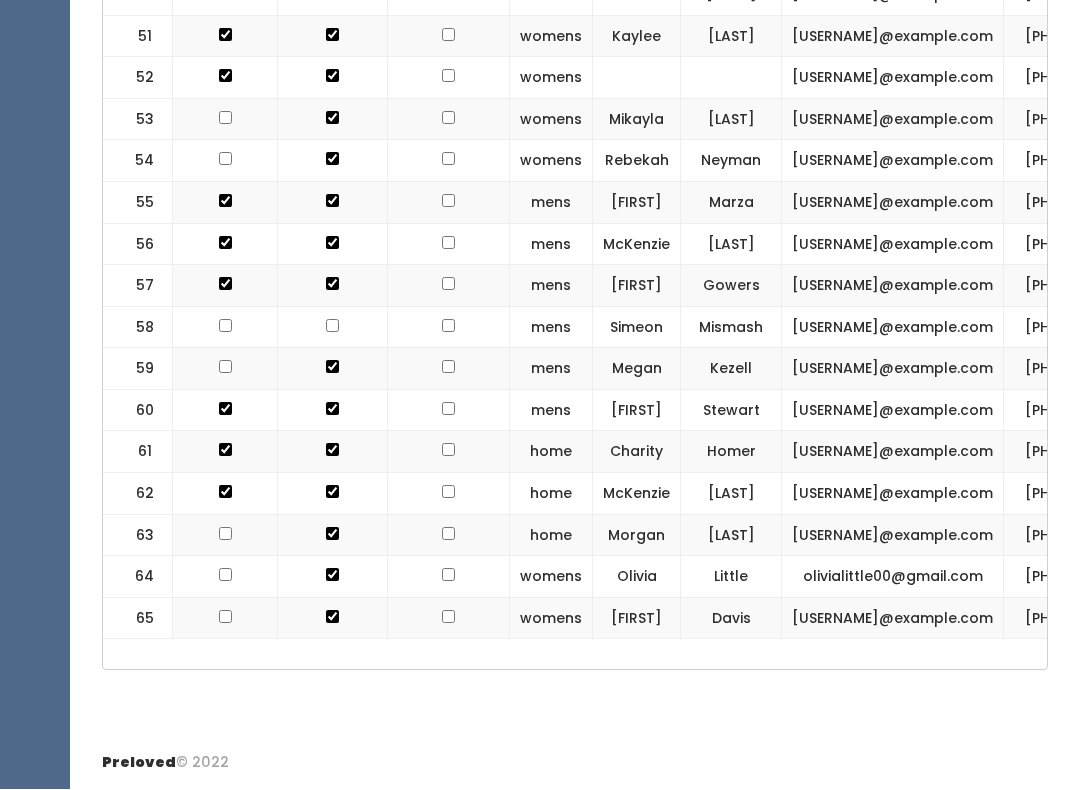 scroll, scrollTop: 3867, scrollLeft: 0, axis: vertical 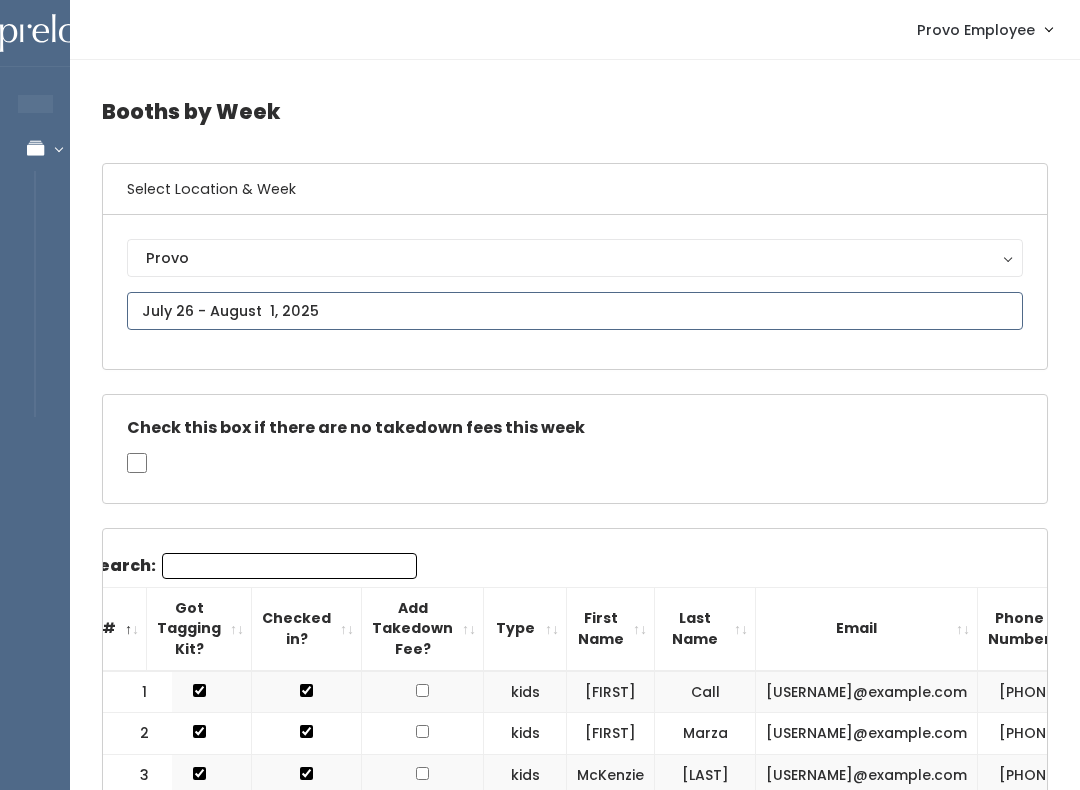 click at bounding box center [575, 311] 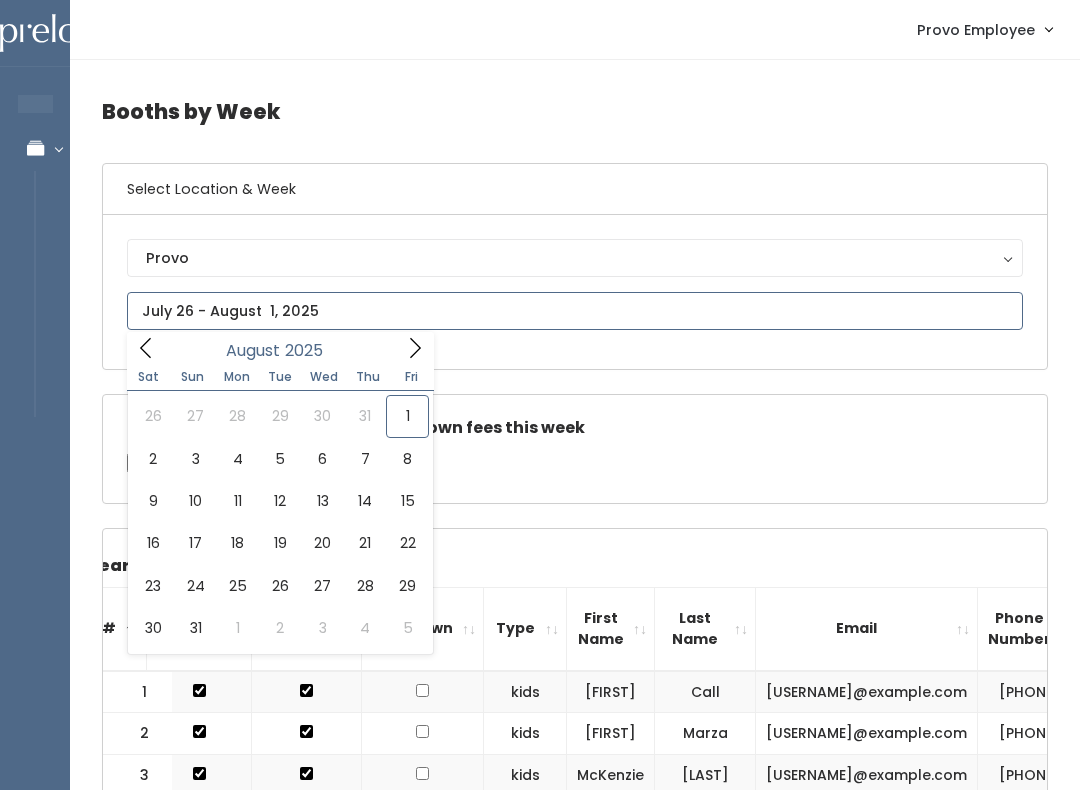 click at bounding box center [575, 311] 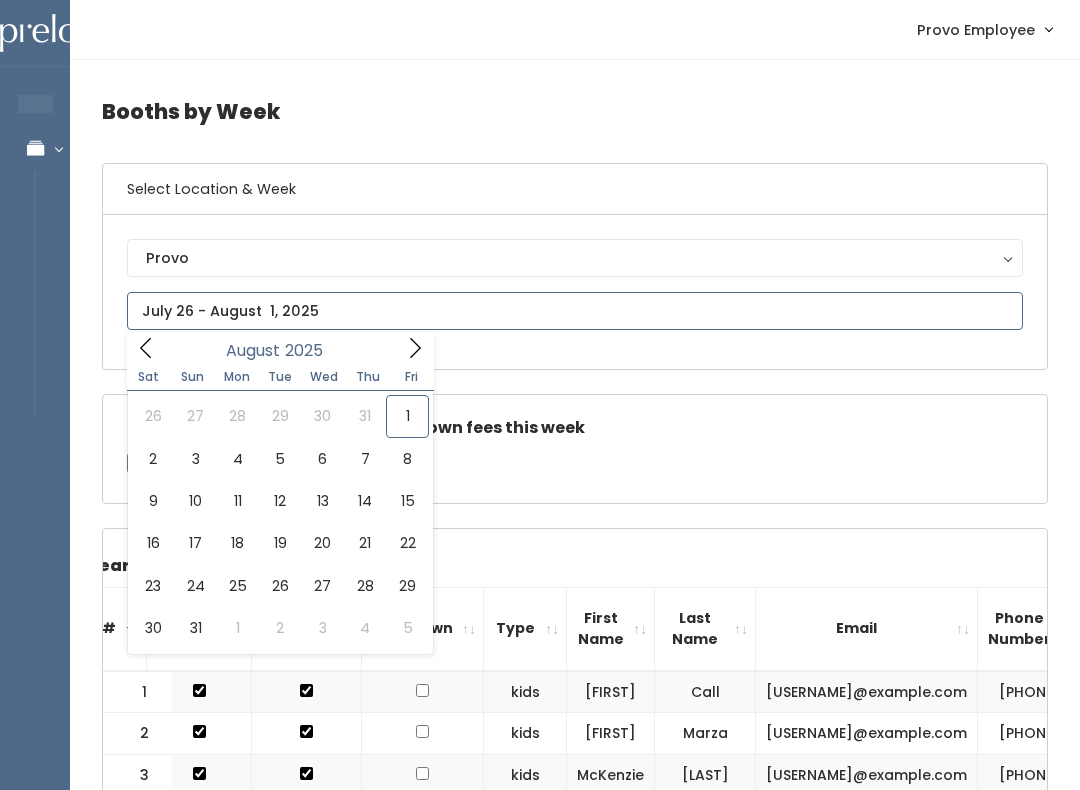 type on "August 2 to August 8" 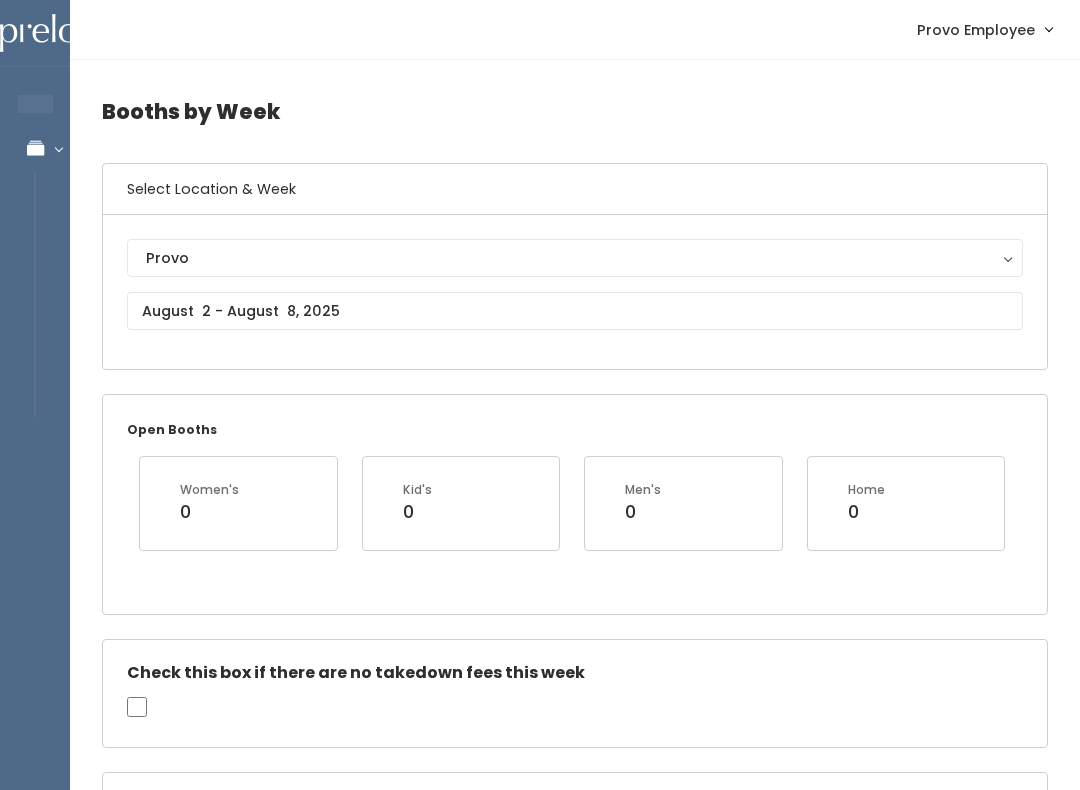 scroll, scrollTop: 1275, scrollLeft: 0, axis: vertical 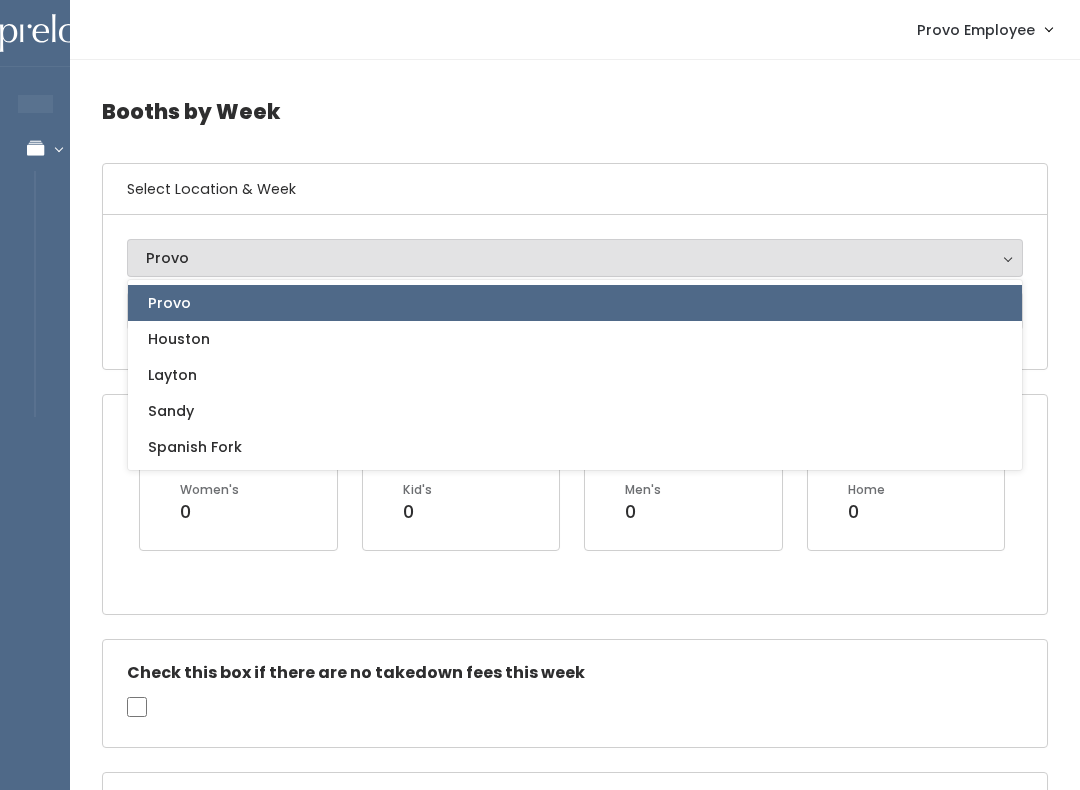 click on "[CITY]
[CITY]
[CITY]
[CITY]
[CITY]
[CITY]
[CITY]
[CITY]
[CITY]
[CITY]
[CITY]" at bounding box center (575, 292) 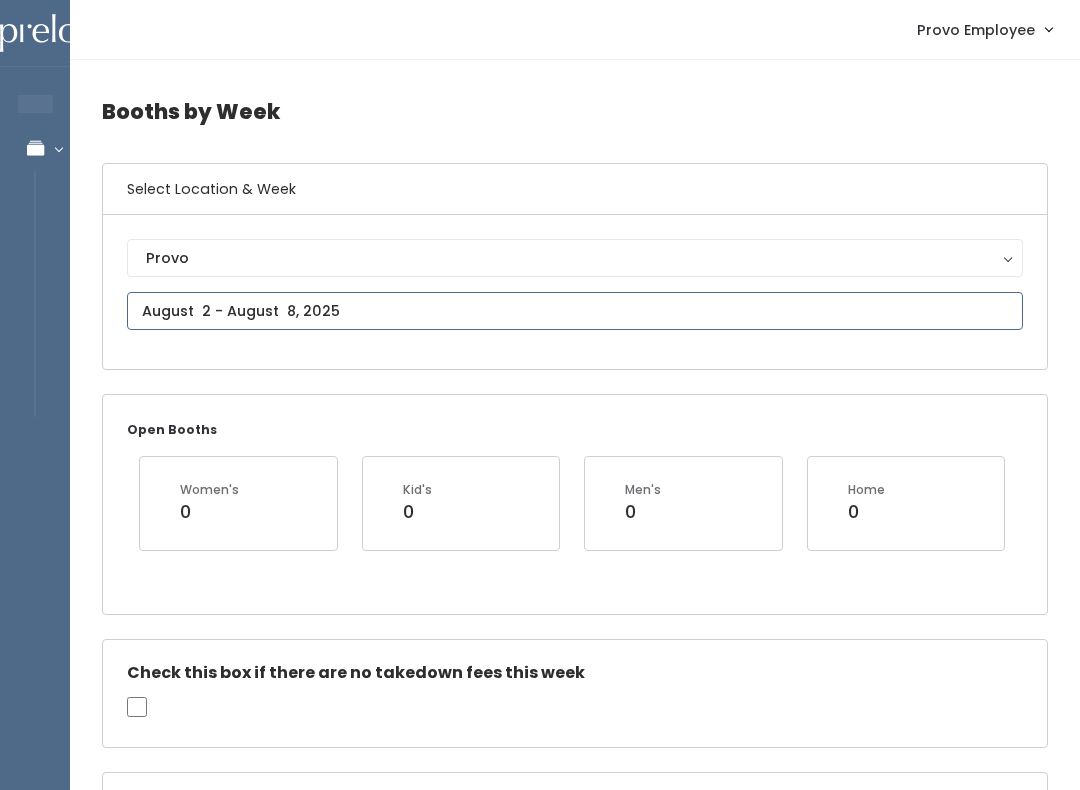 click at bounding box center [575, 311] 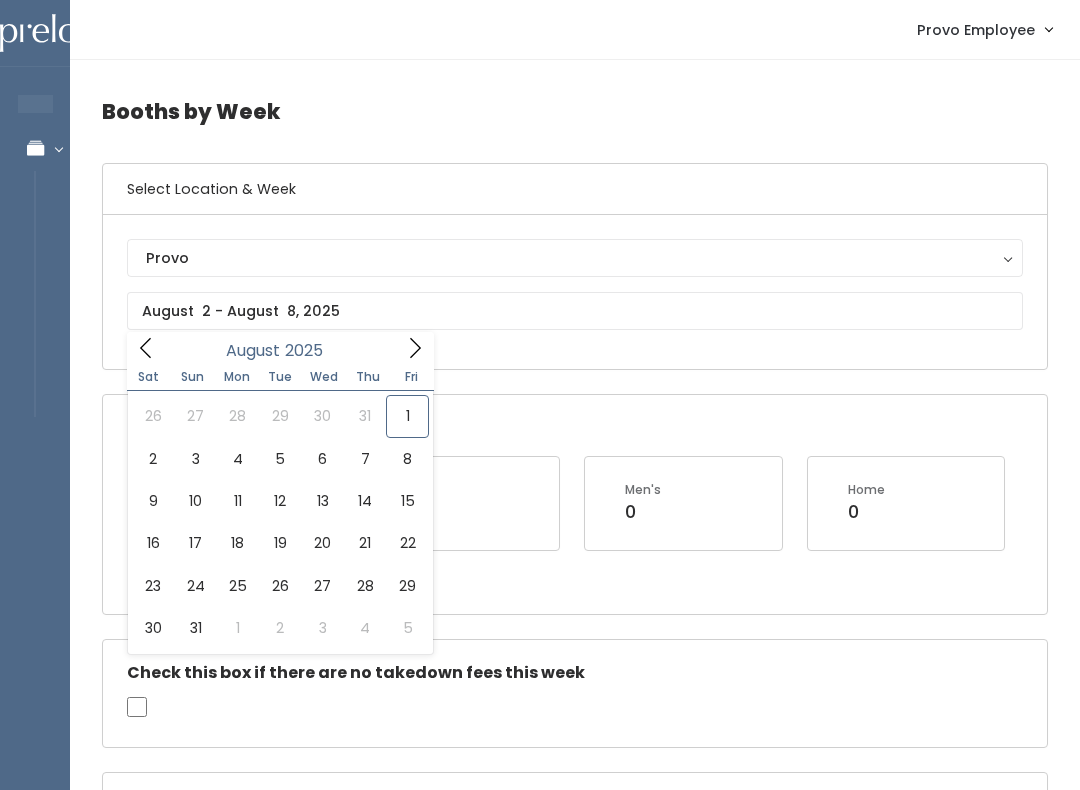 click on "Booths by Week
Select Location & Week
[CITY]
[CITY]
[CITY]
[CITY]
[CITY]
[CITY]
[CITY]
[CITY]
[CITY]
[CITY]
[CITY]
Open Booths
Women's
0
Kid's
0
0 0" at bounding box center (575, 1908) 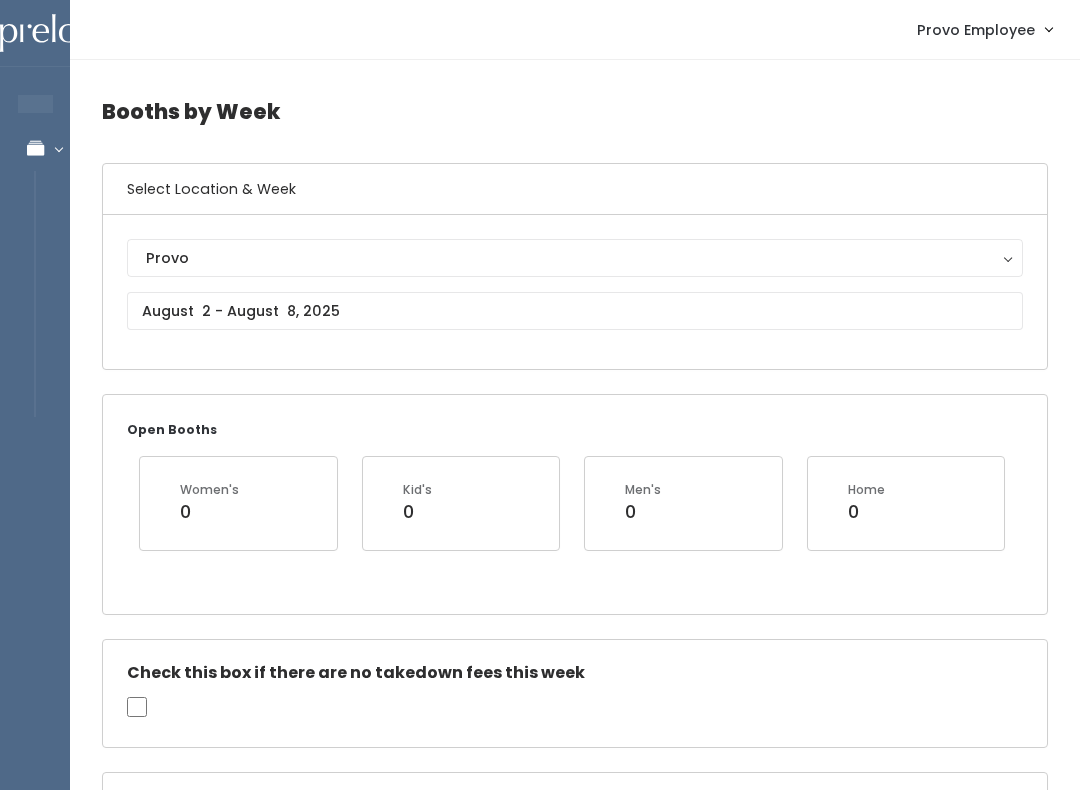 click on "Provo" at bounding box center [575, 258] 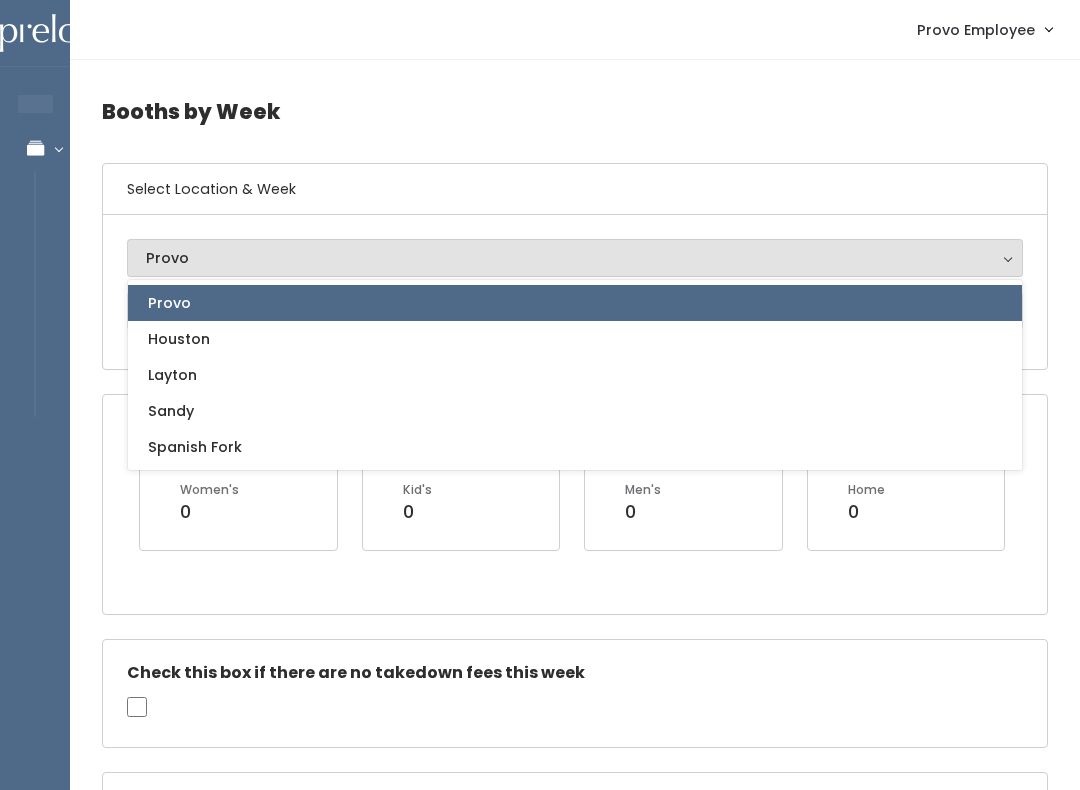 click on "Provo" at bounding box center [575, 303] 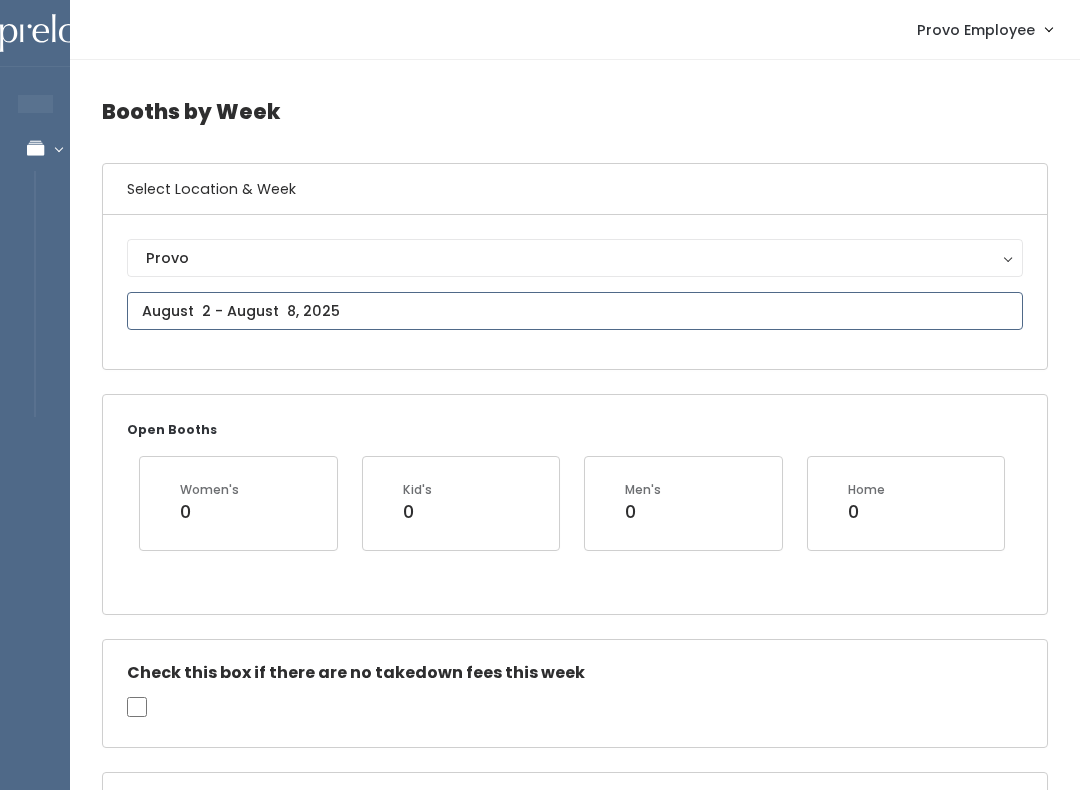 click at bounding box center [575, 311] 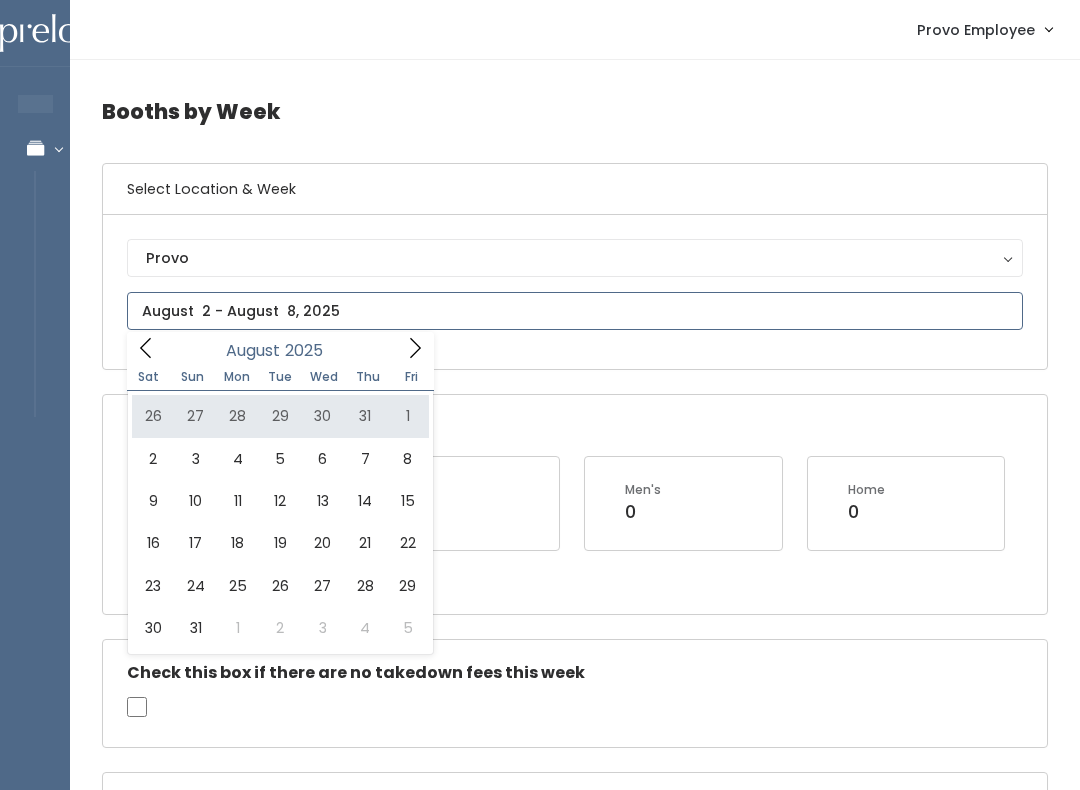 type on "July 26 to August 1" 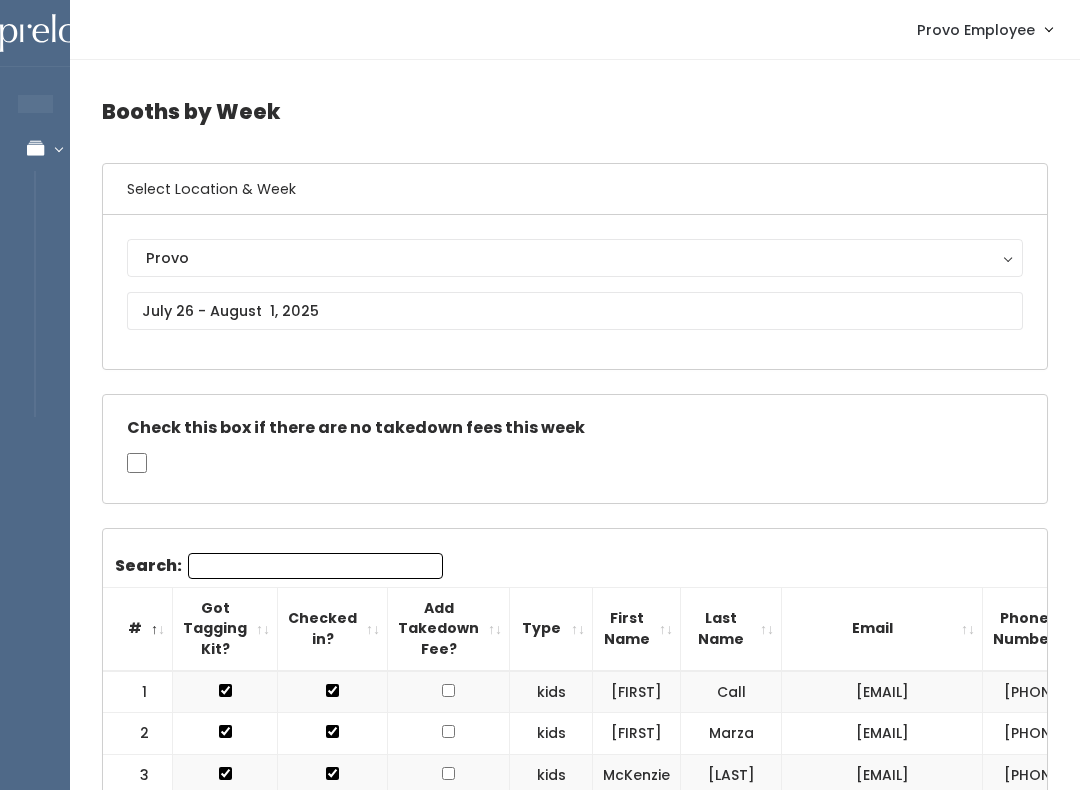 scroll, scrollTop: 0, scrollLeft: 0, axis: both 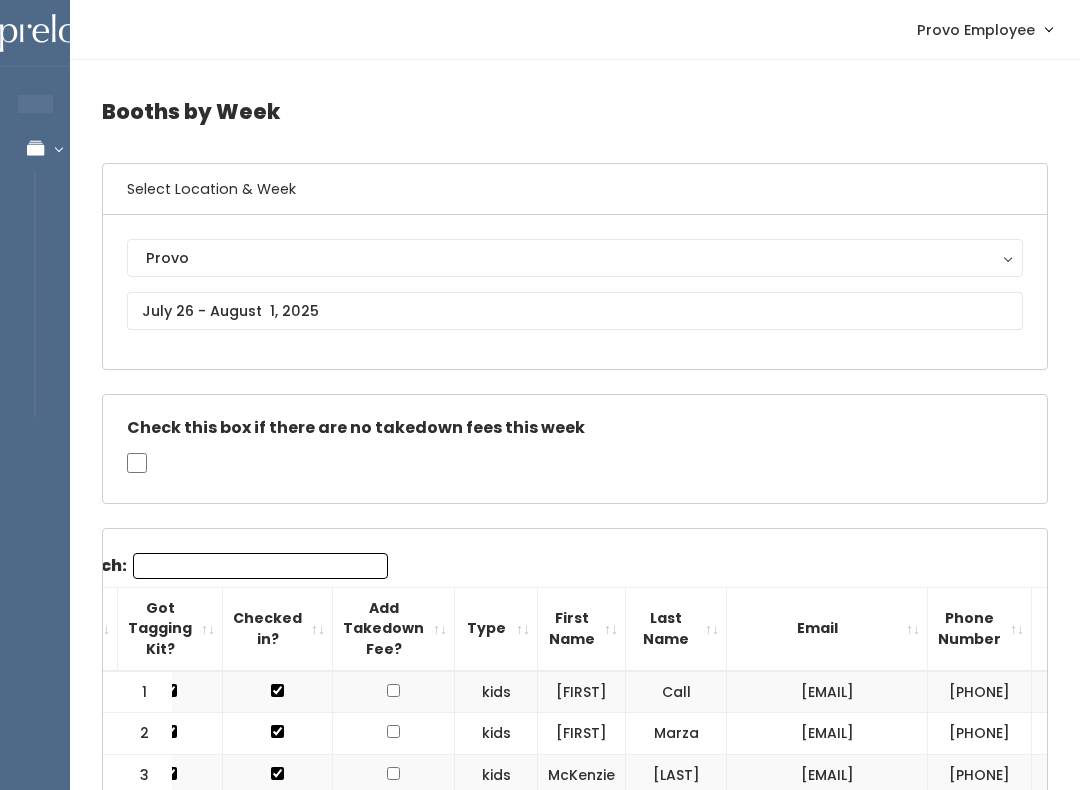 click on "Search:" at bounding box center [260, 566] 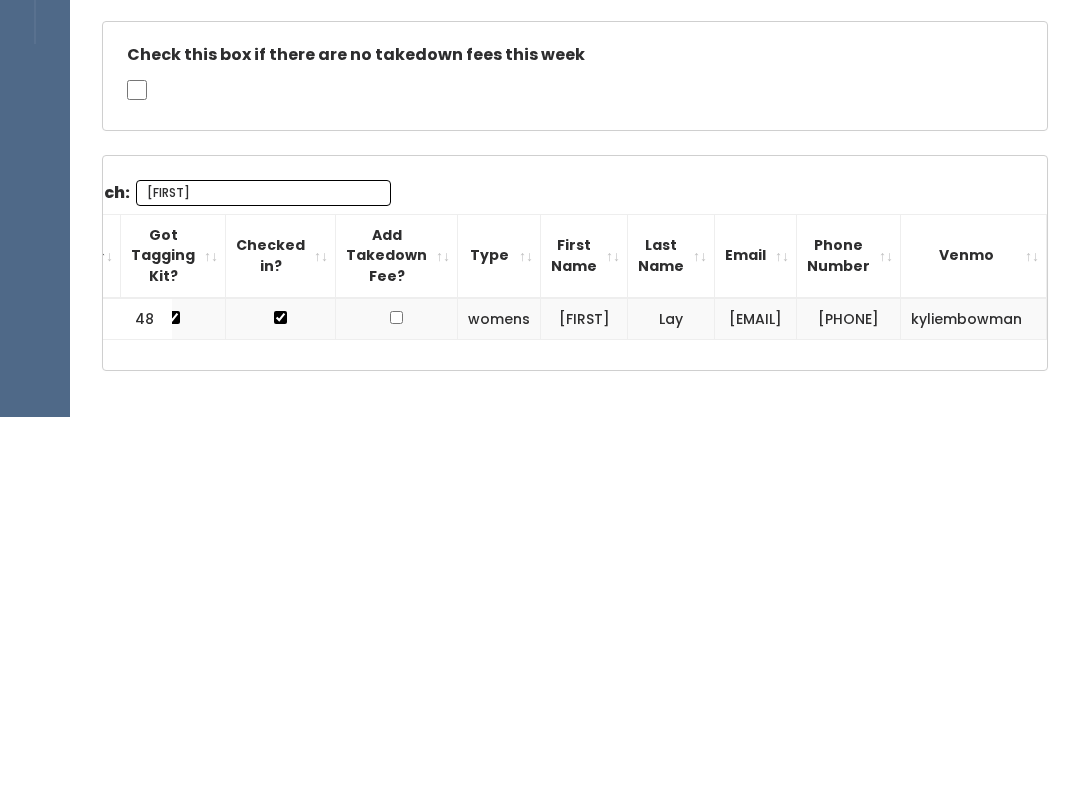 scroll, scrollTop: 0, scrollLeft: 0, axis: both 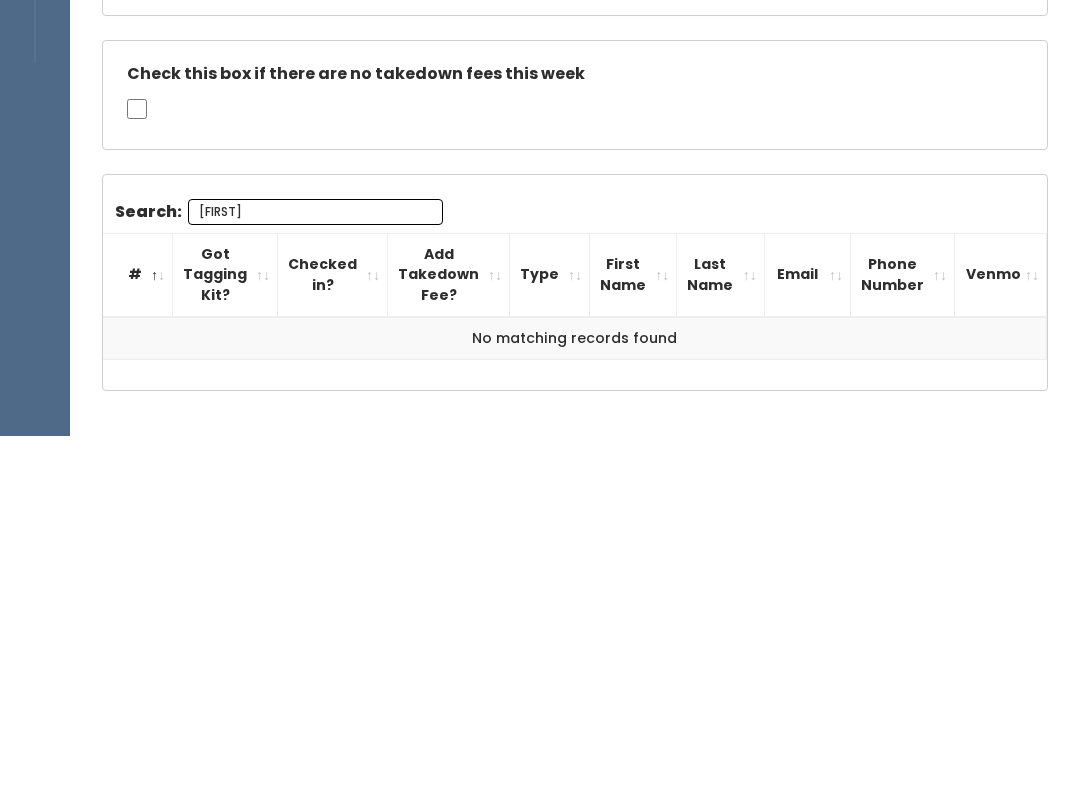 type on "[FIRST]" 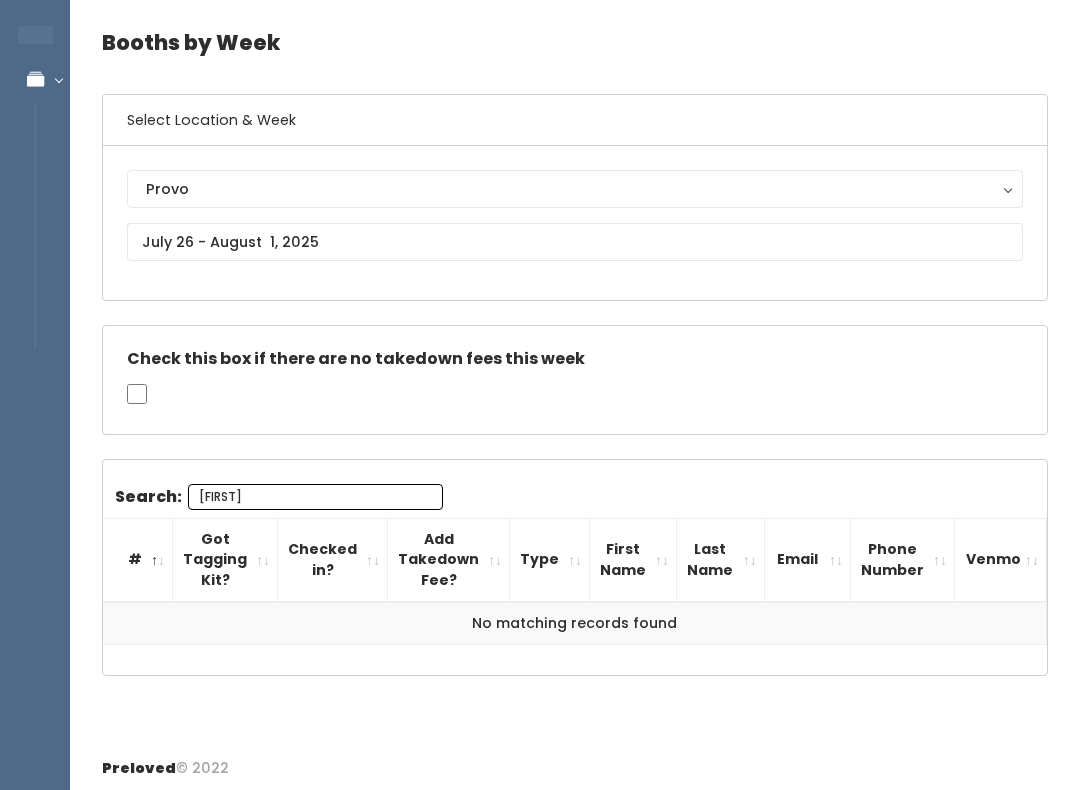 click on "Provo" at bounding box center (575, 189) 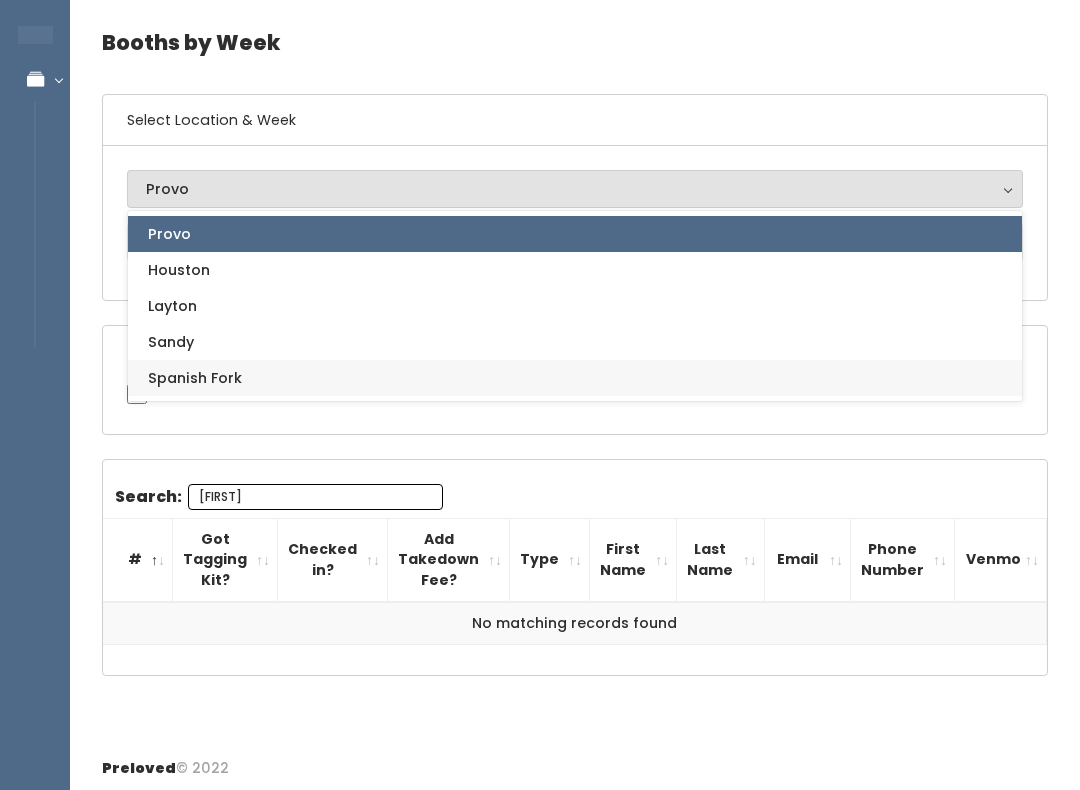 click on "Spanish Fork" at bounding box center [195, 378] 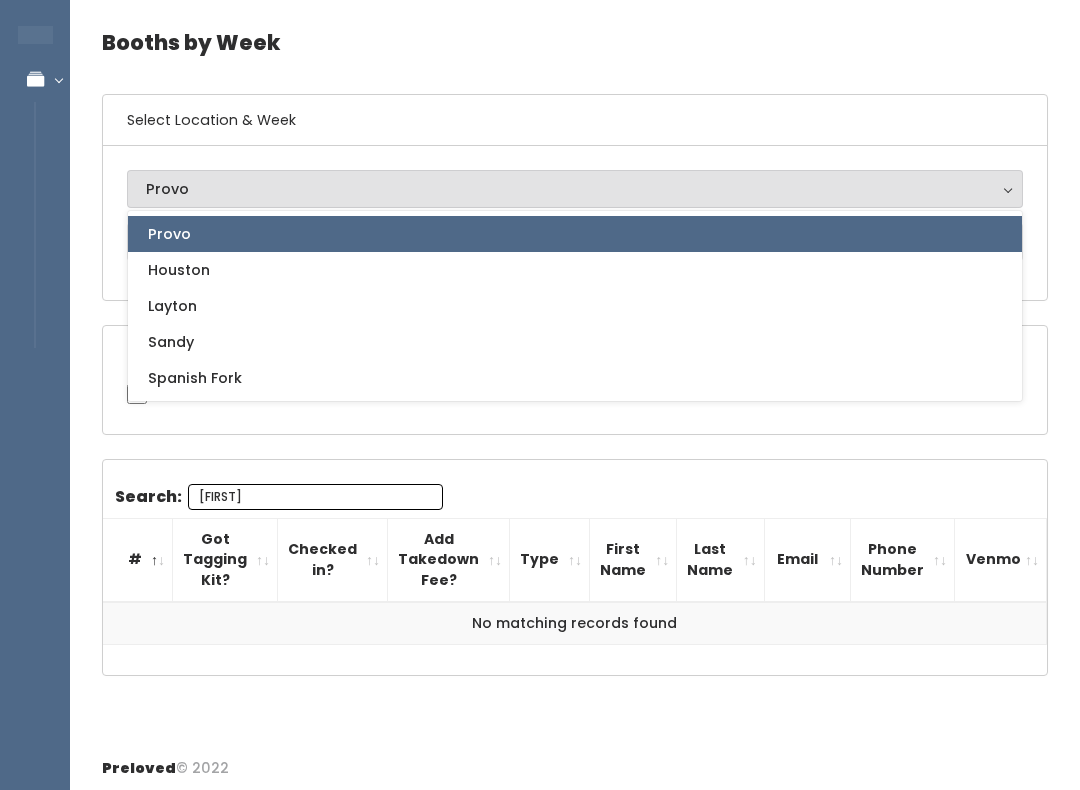 select on "2" 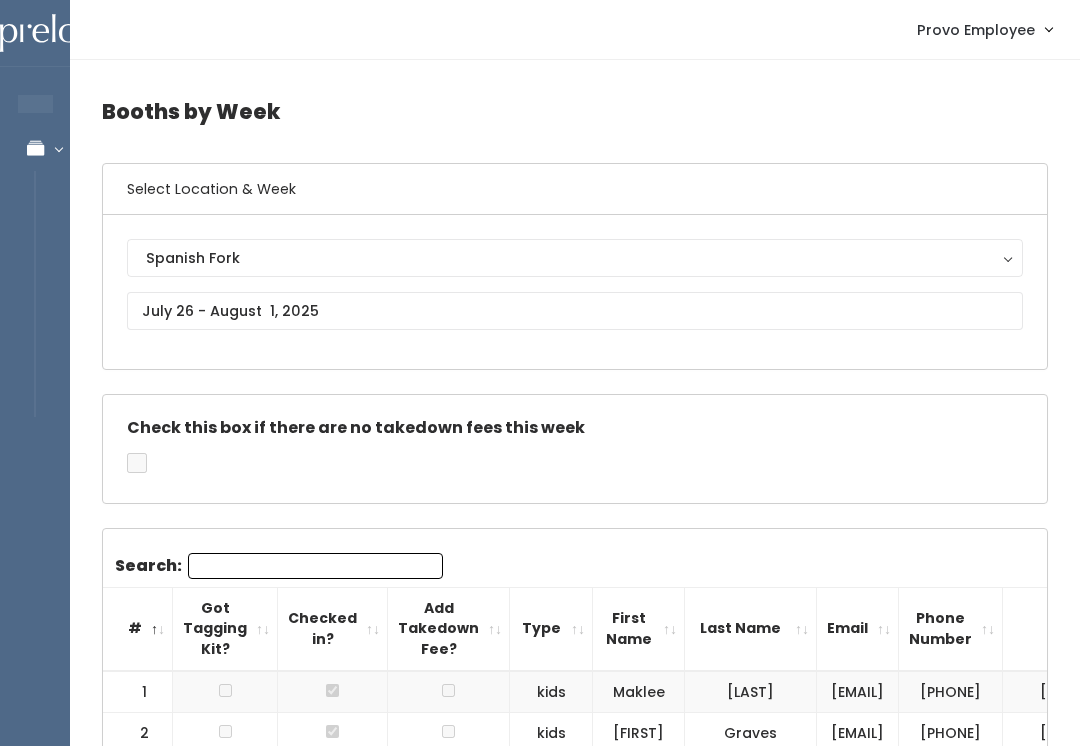 scroll, scrollTop: 0, scrollLeft: 0, axis: both 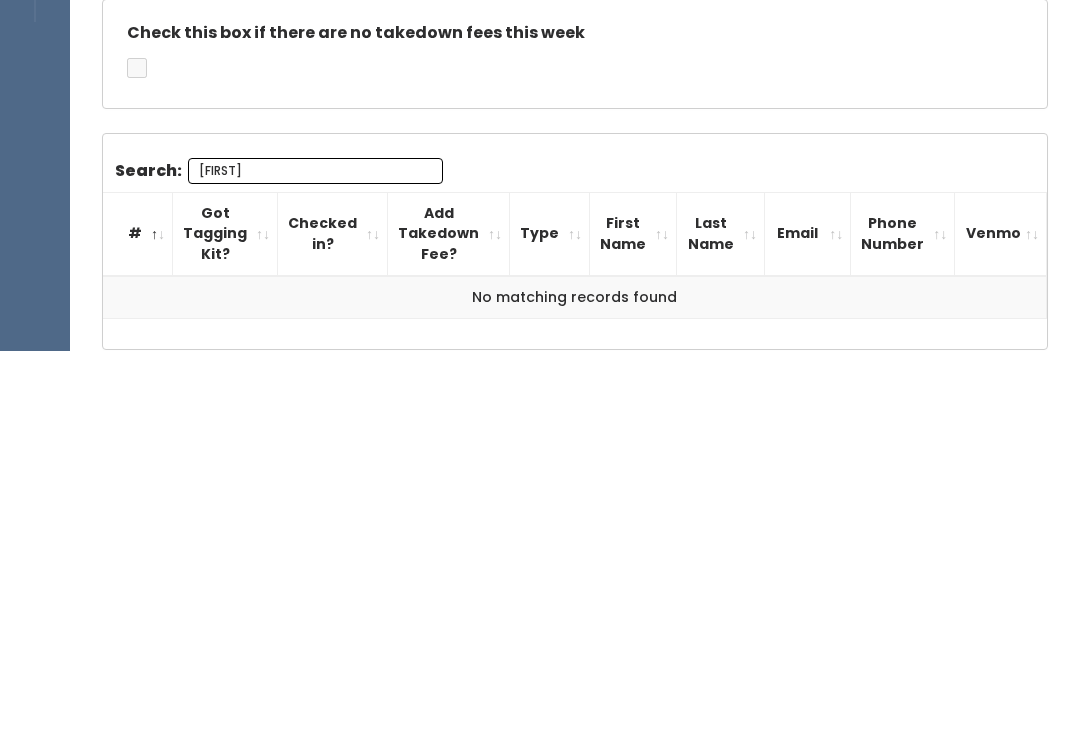 click on "Venmo" at bounding box center [1001, 628] 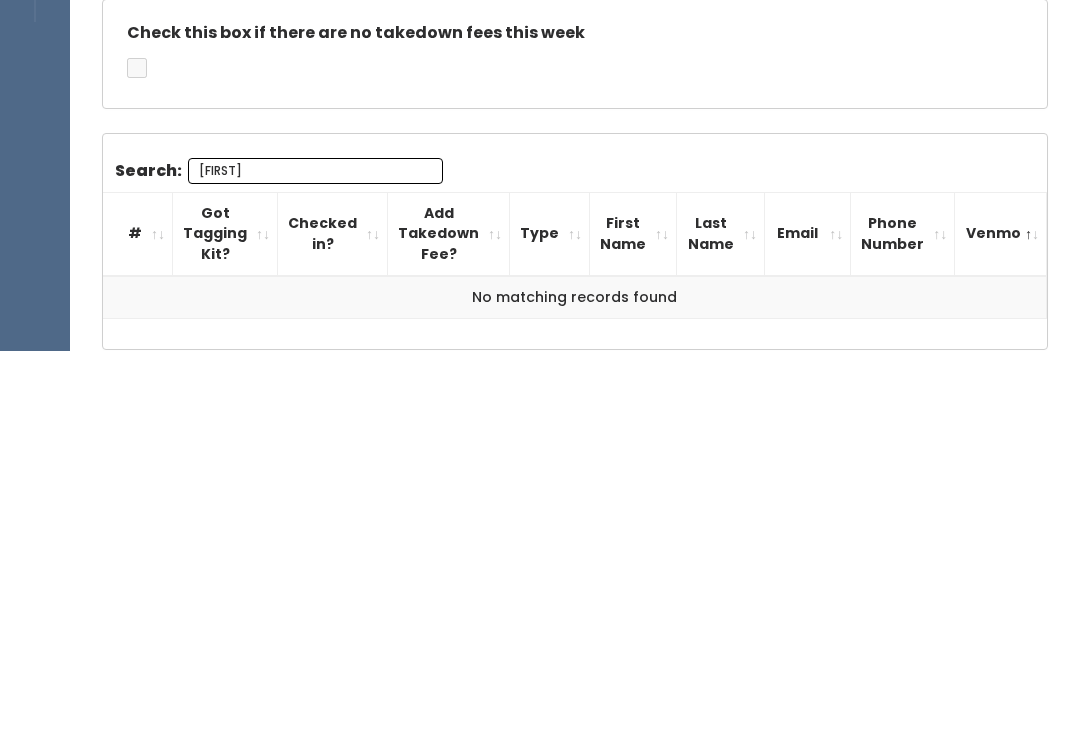 scroll, scrollTop: 113, scrollLeft: 0, axis: vertical 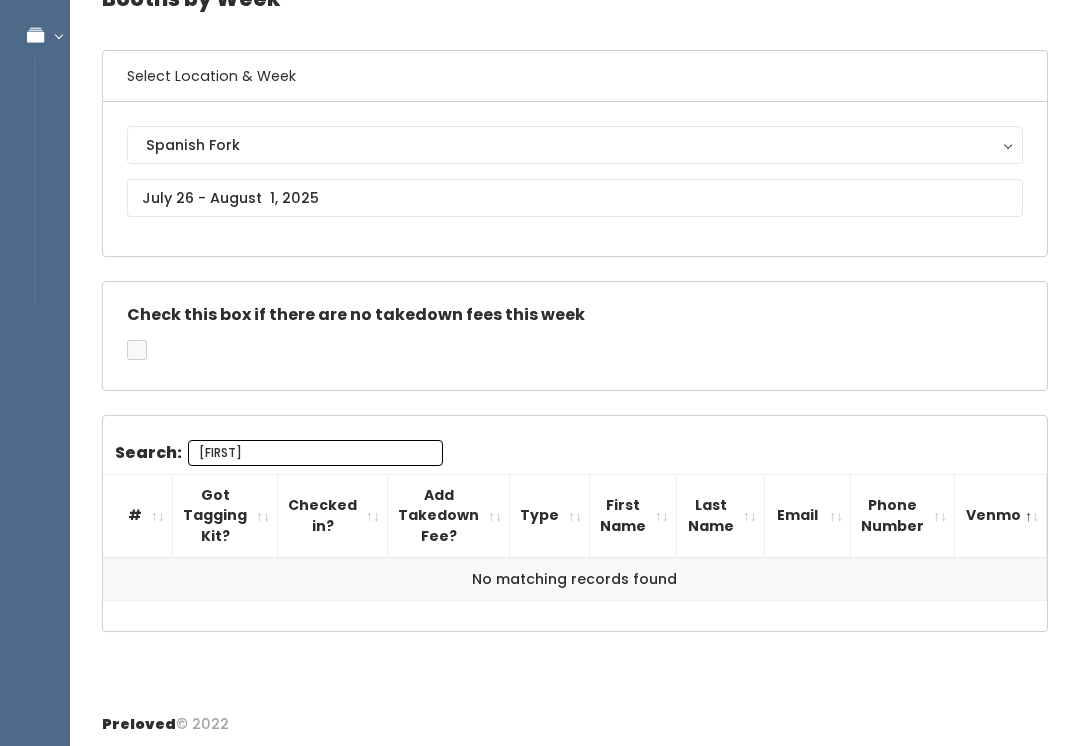click on "Jyla" at bounding box center [315, 453] 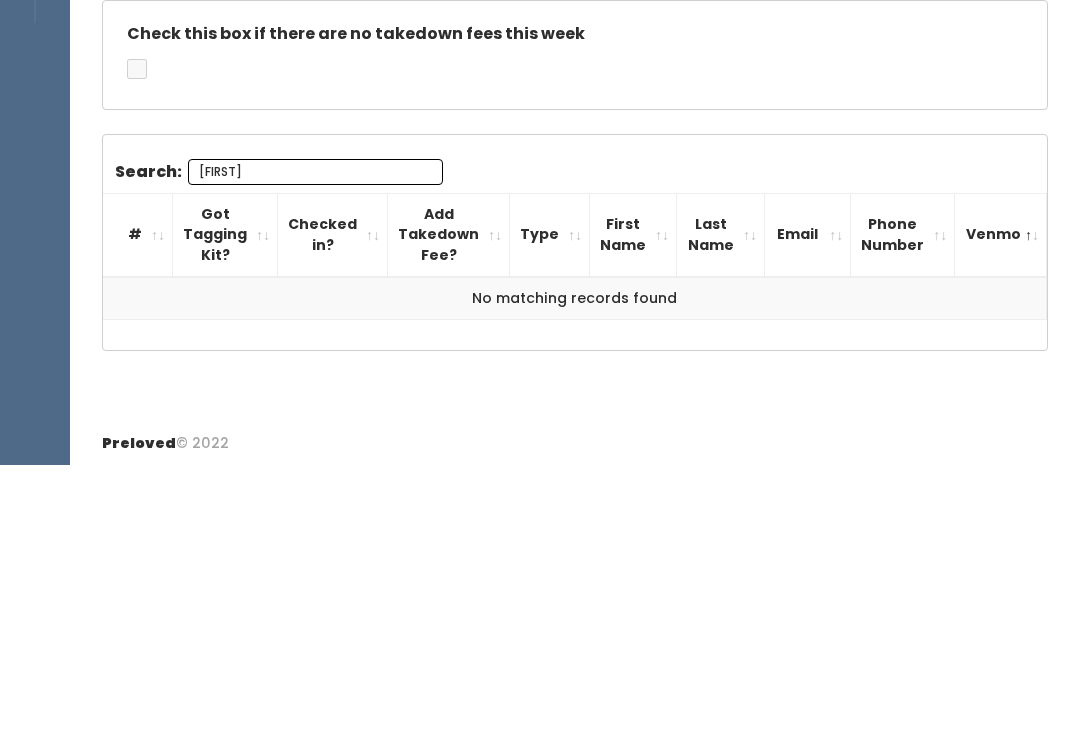 type on "J" 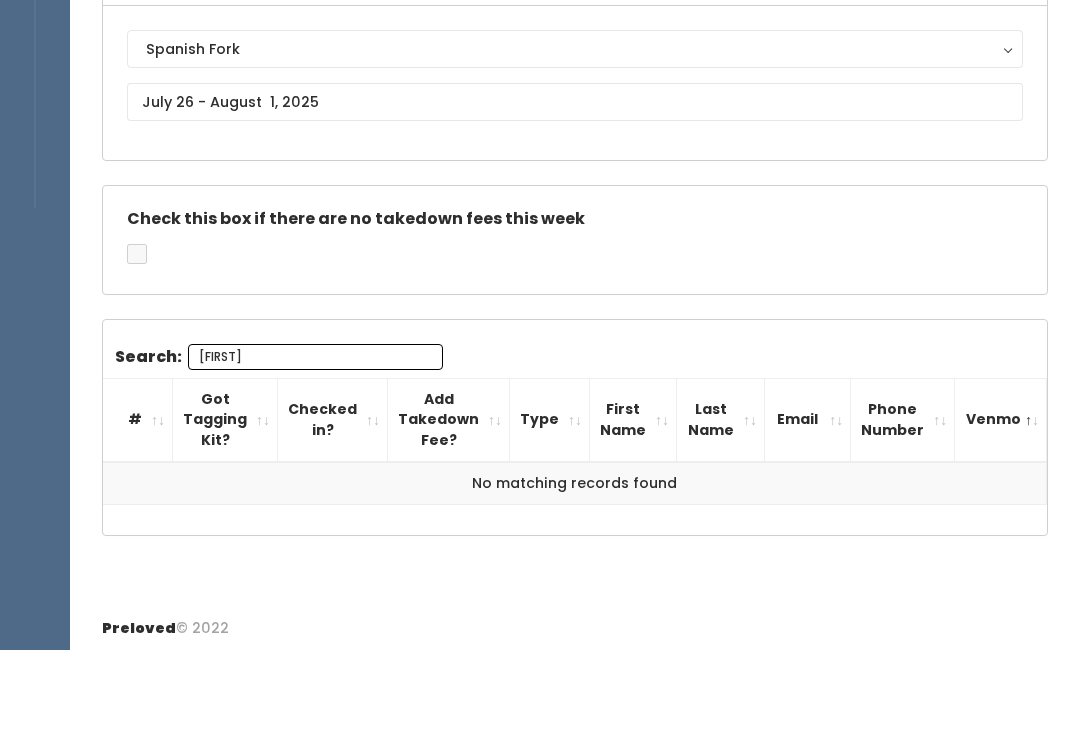 type on "[FIRST]" 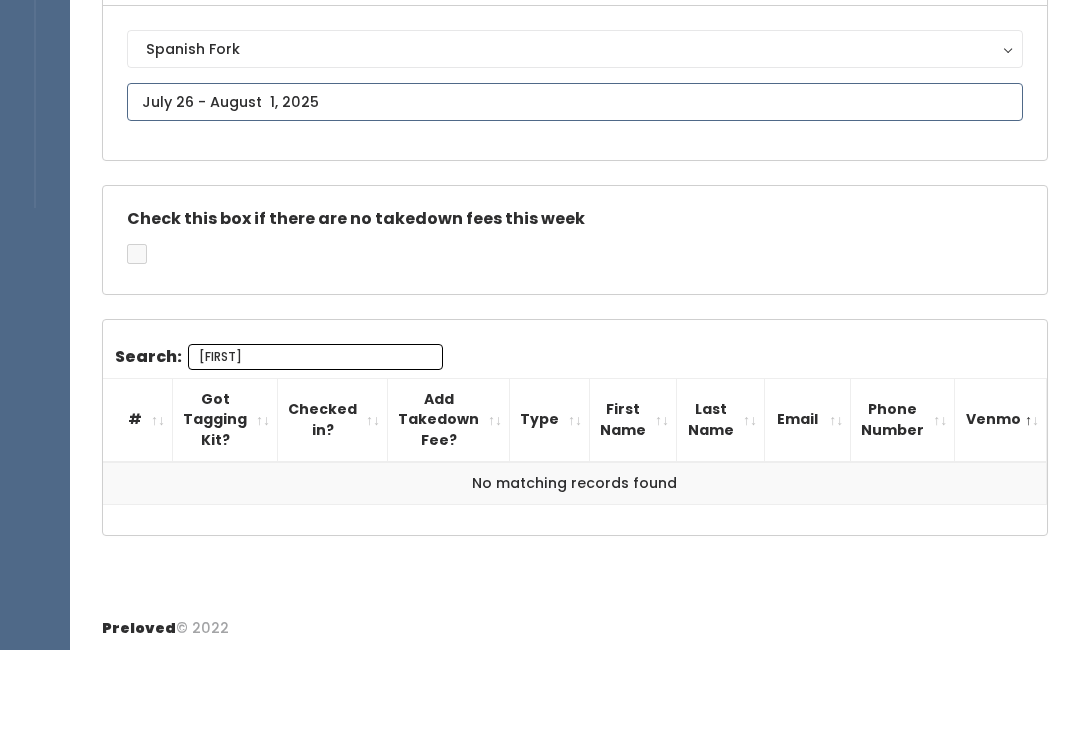 click at bounding box center (575, 198) 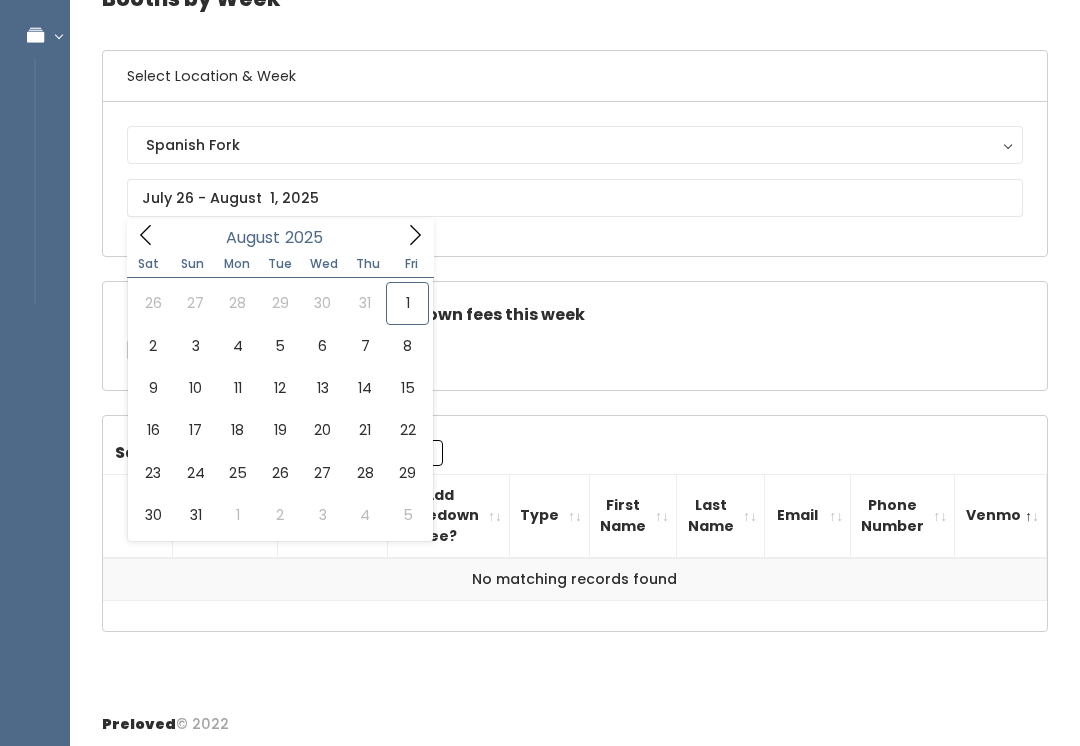 click on "Spanish Fork
Houston
Layton
Provo
Sandy
Spanish Fork" at bounding box center (575, 179) 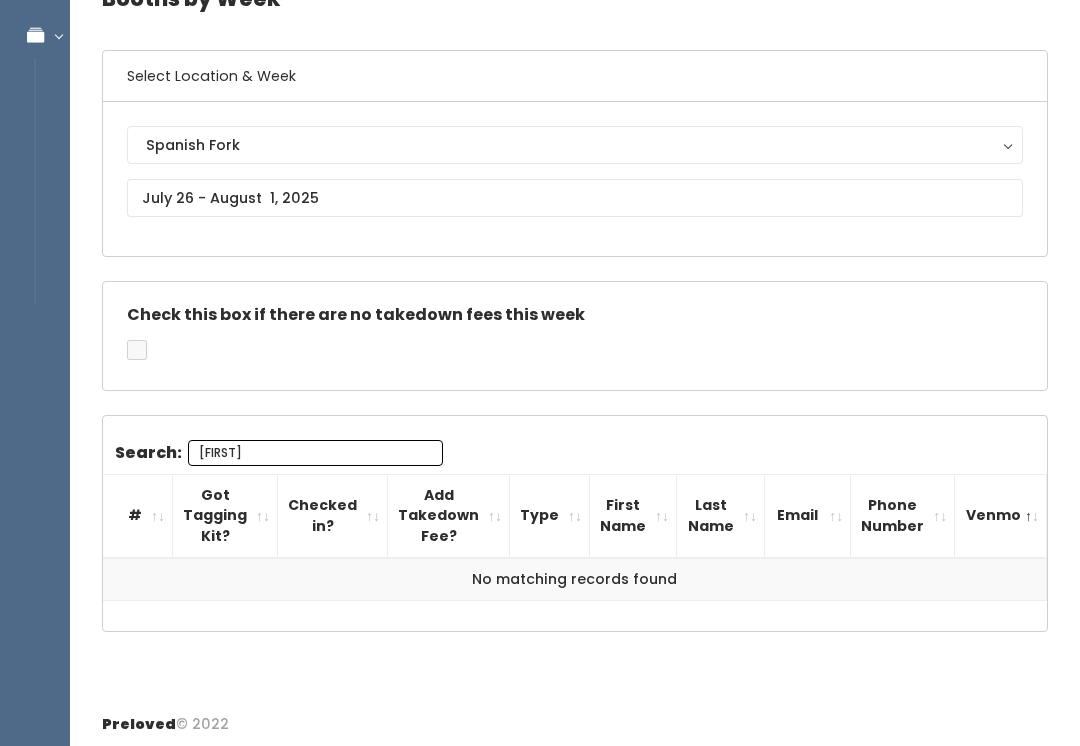 click on "Spanish Fork" at bounding box center [575, 145] 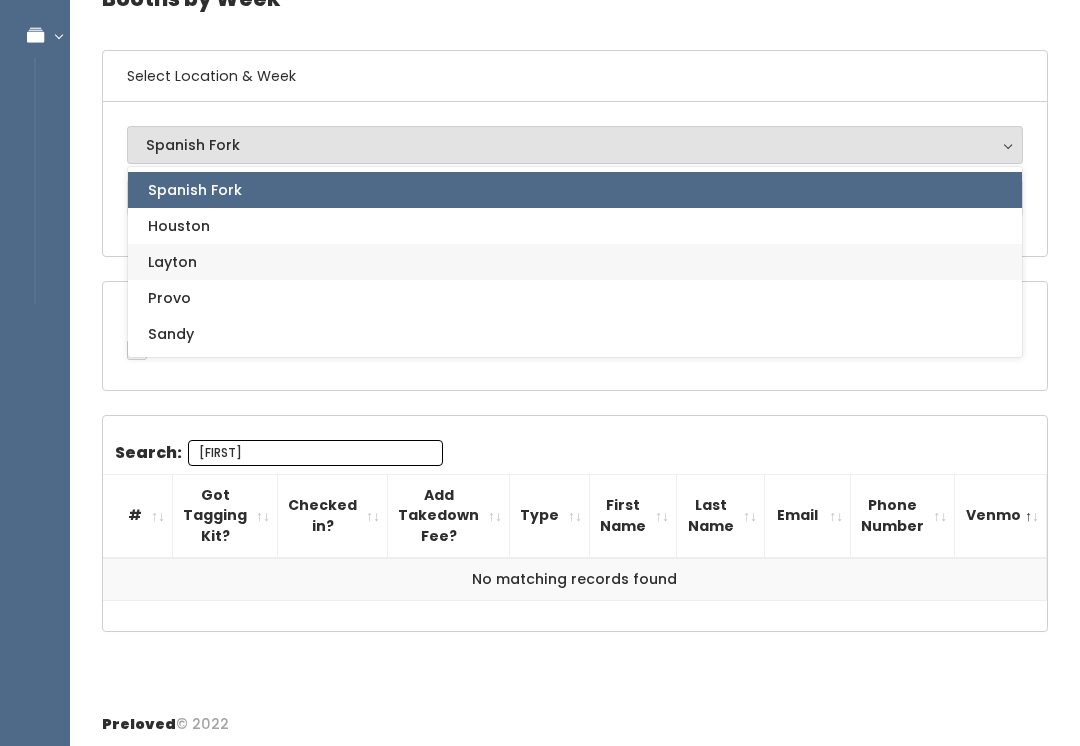 click on "Layton" at bounding box center [575, 262] 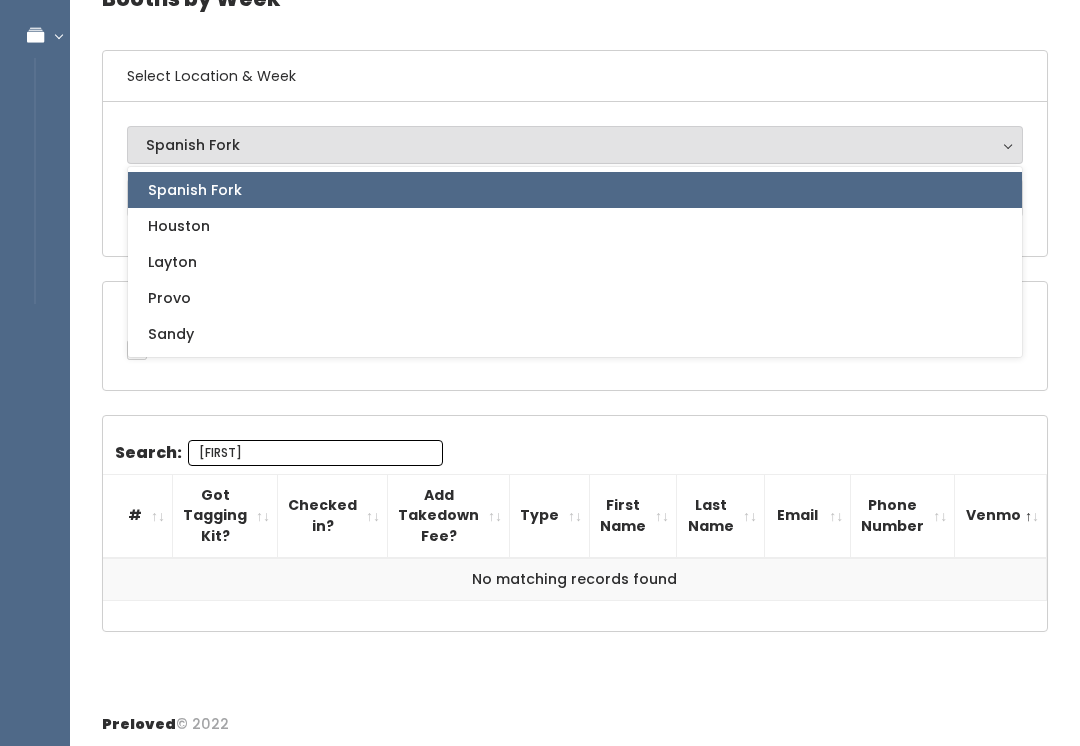 select on "6" 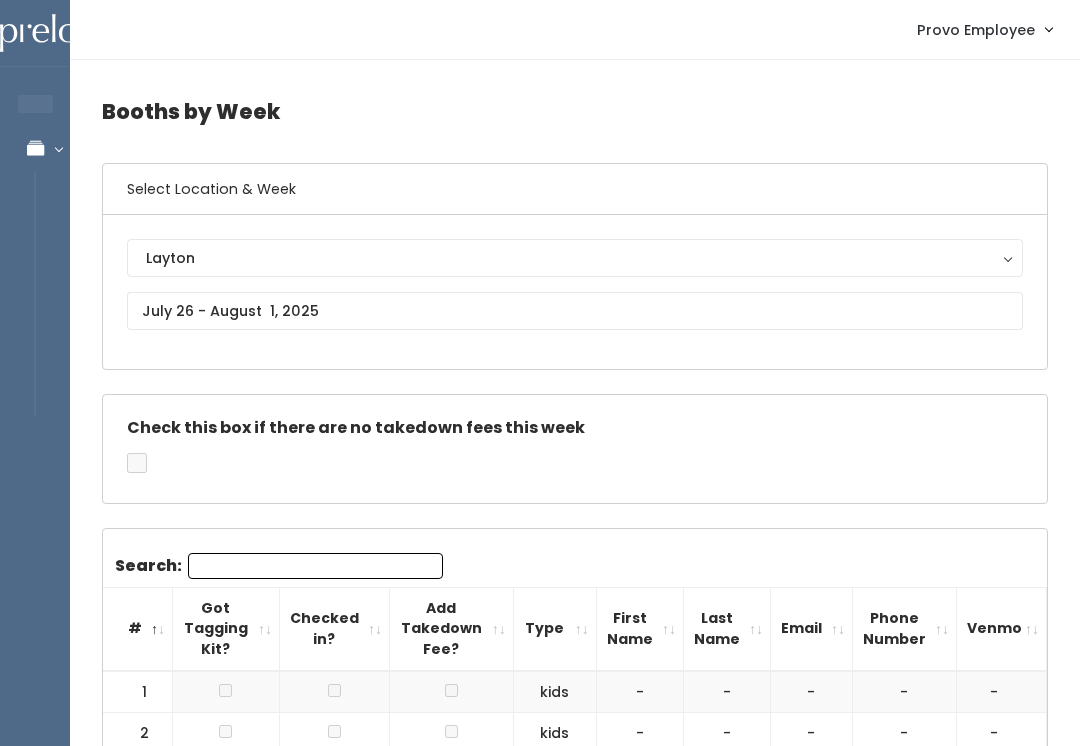 scroll, scrollTop: 0, scrollLeft: 0, axis: both 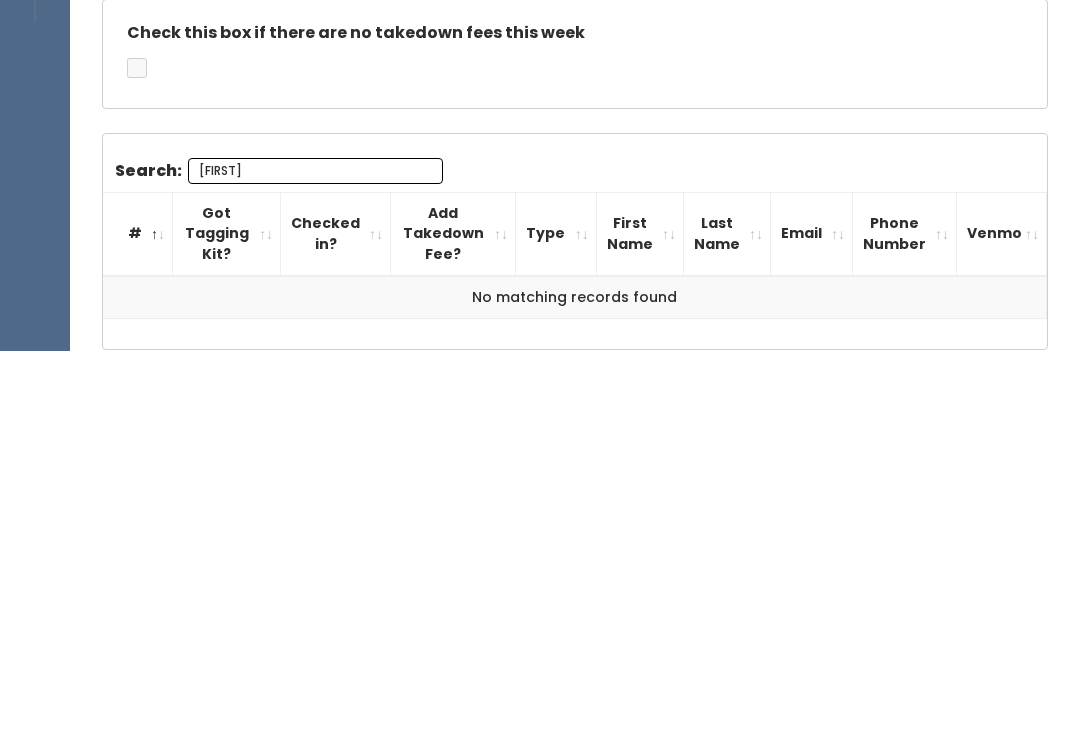 type on "[FIRST]" 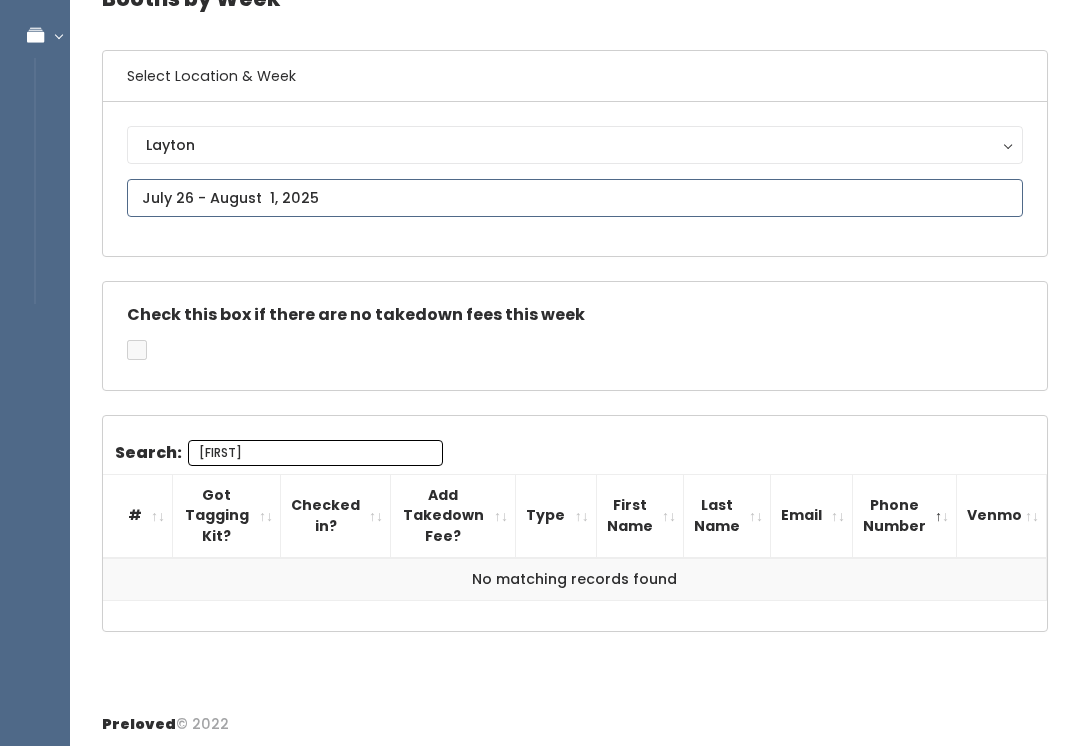 click on "EMPLOYEES
Manage Bookings
Booths by Week
All Bookings
Bookings with Booths
Booth Discounts
Seller Check-in
Provo Employee
Admin Home
My bookings
Account settings" at bounding box center (540, 319) 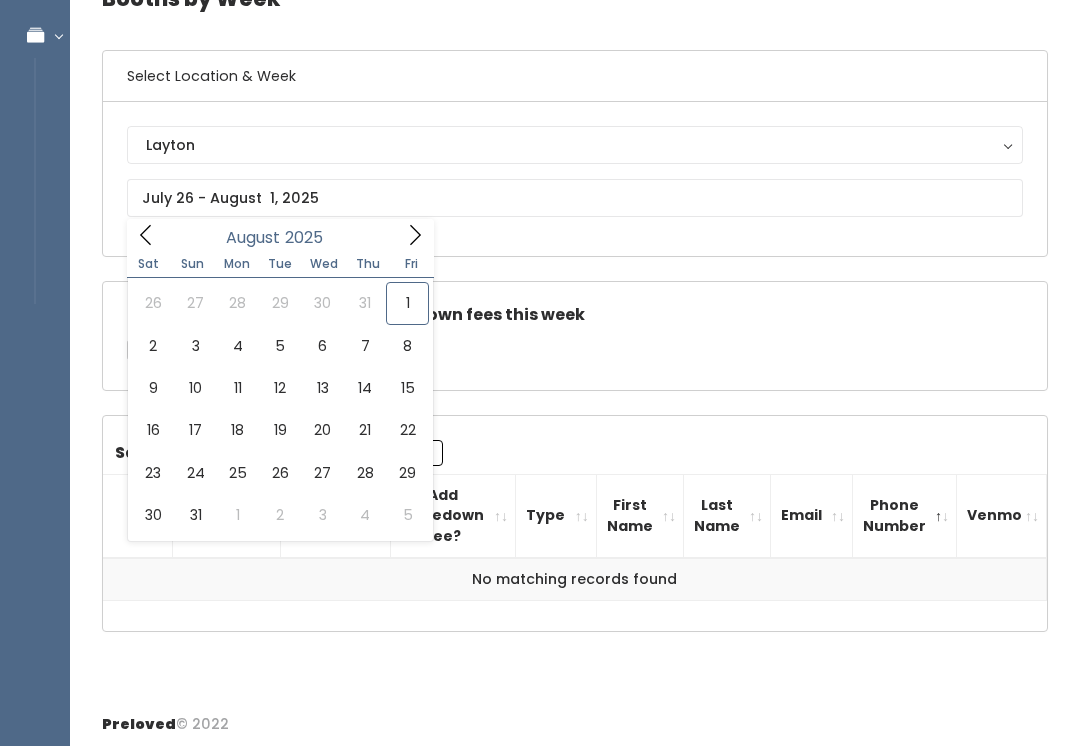 click on "Preloved  © 2022" at bounding box center [575, 724] 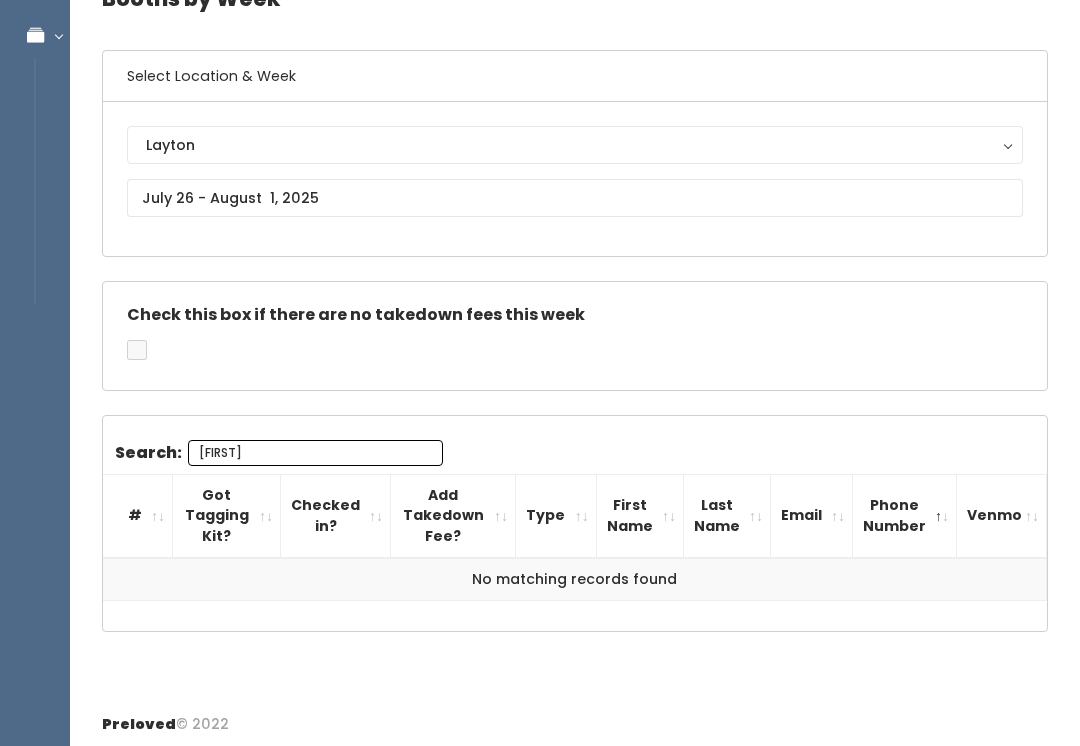 click on "Layton" at bounding box center (575, 145) 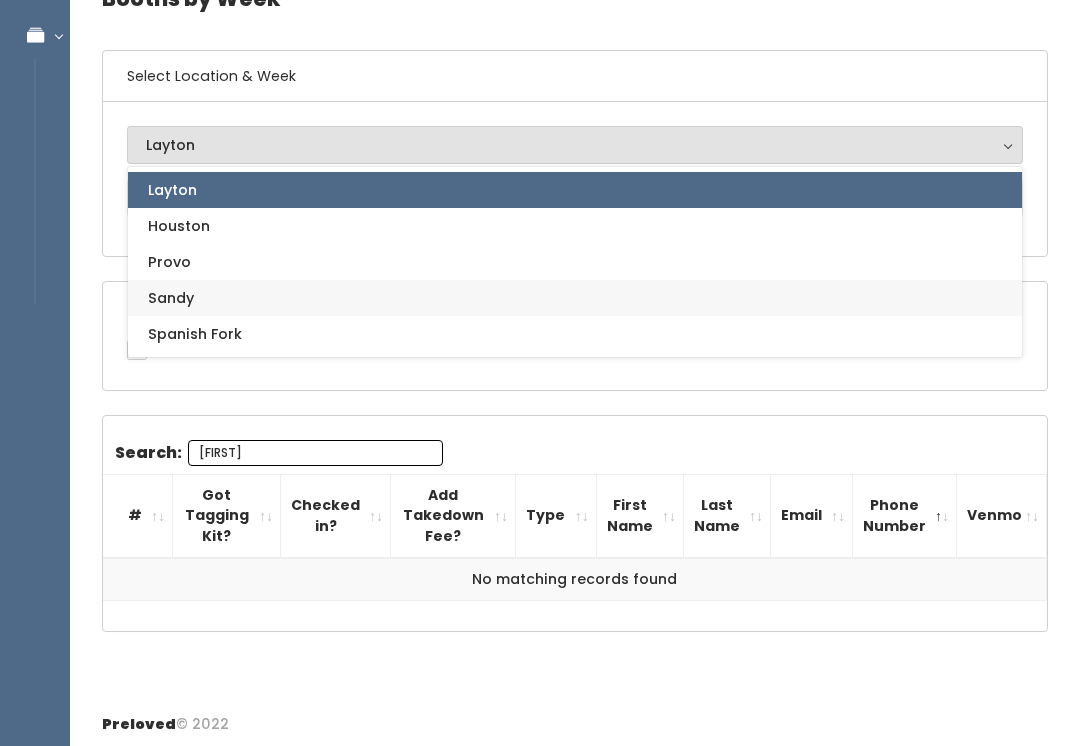 click on "Sandy" at bounding box center [171, 298] 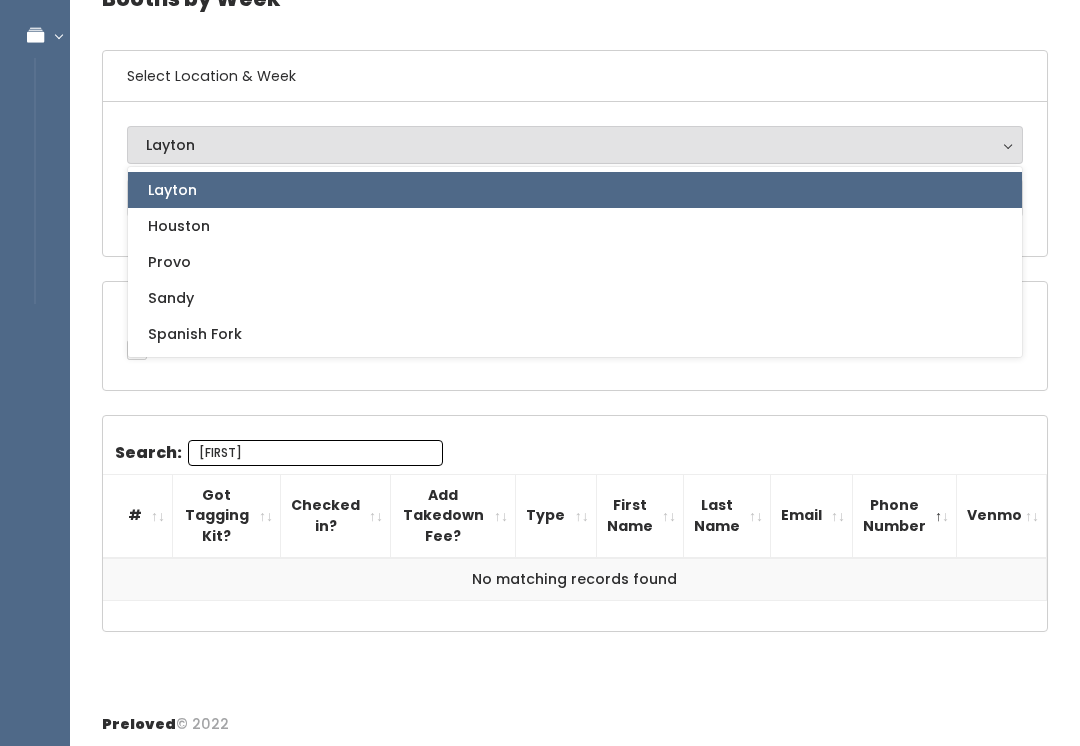 select on "3" 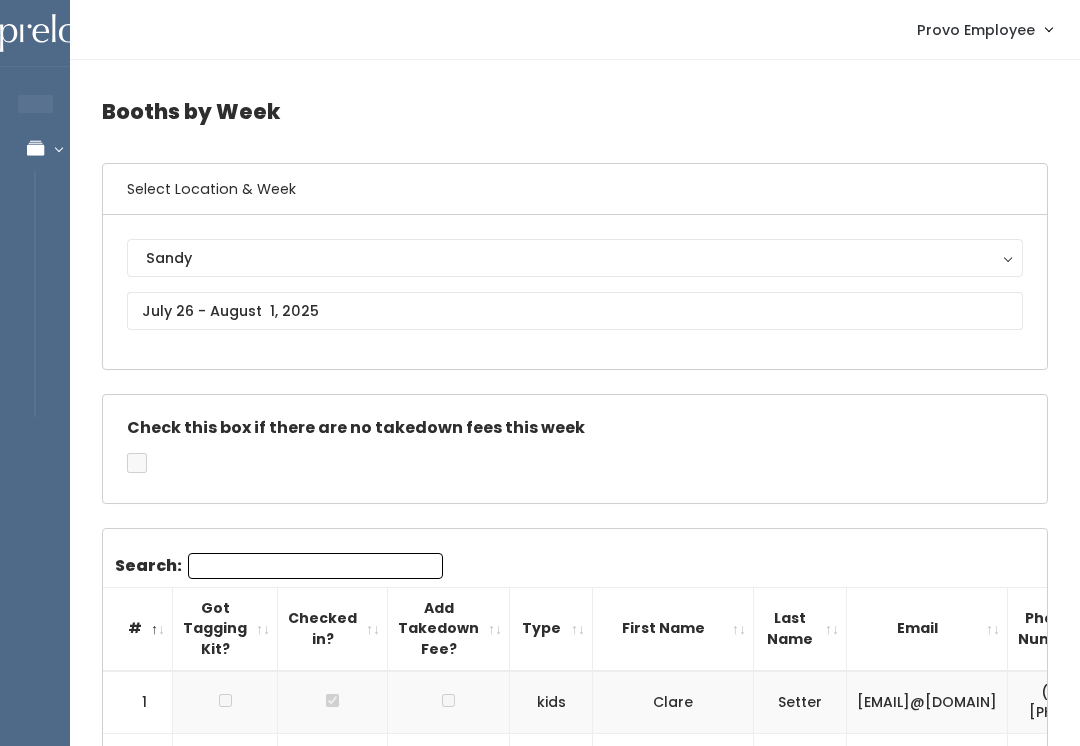 scroll, scrollTop: 0, scrollLeft: 0, axis: both 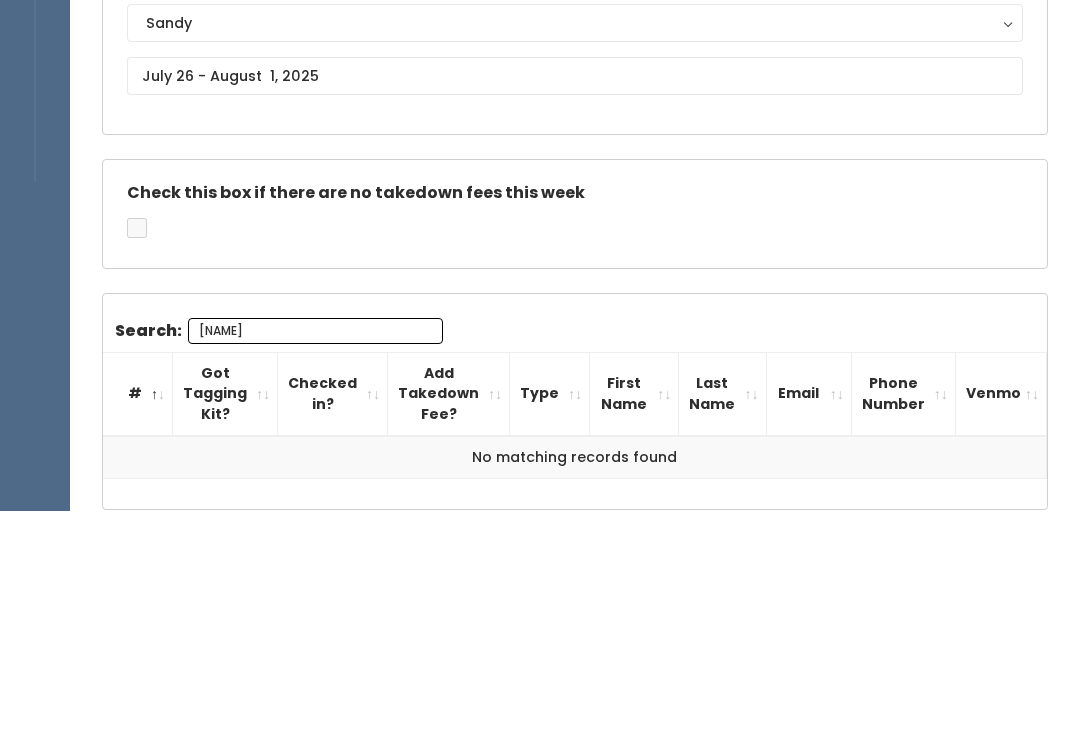 type on "[NAME]" 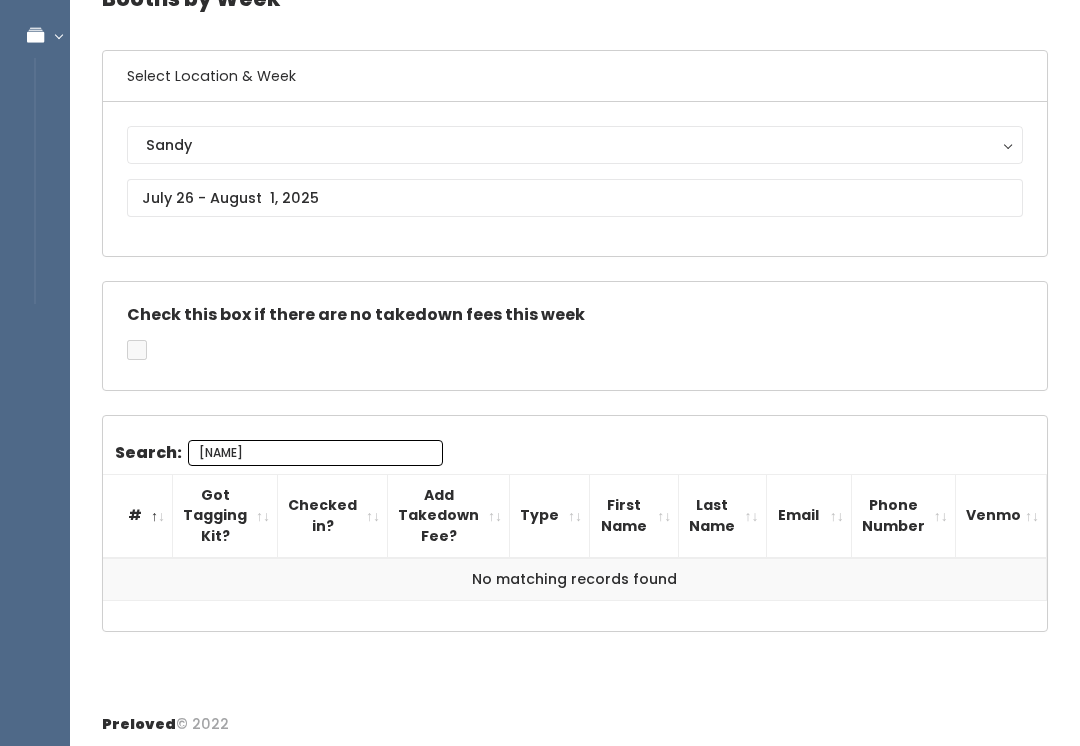 click on "Phone Number" at bounding box center [903, 515] 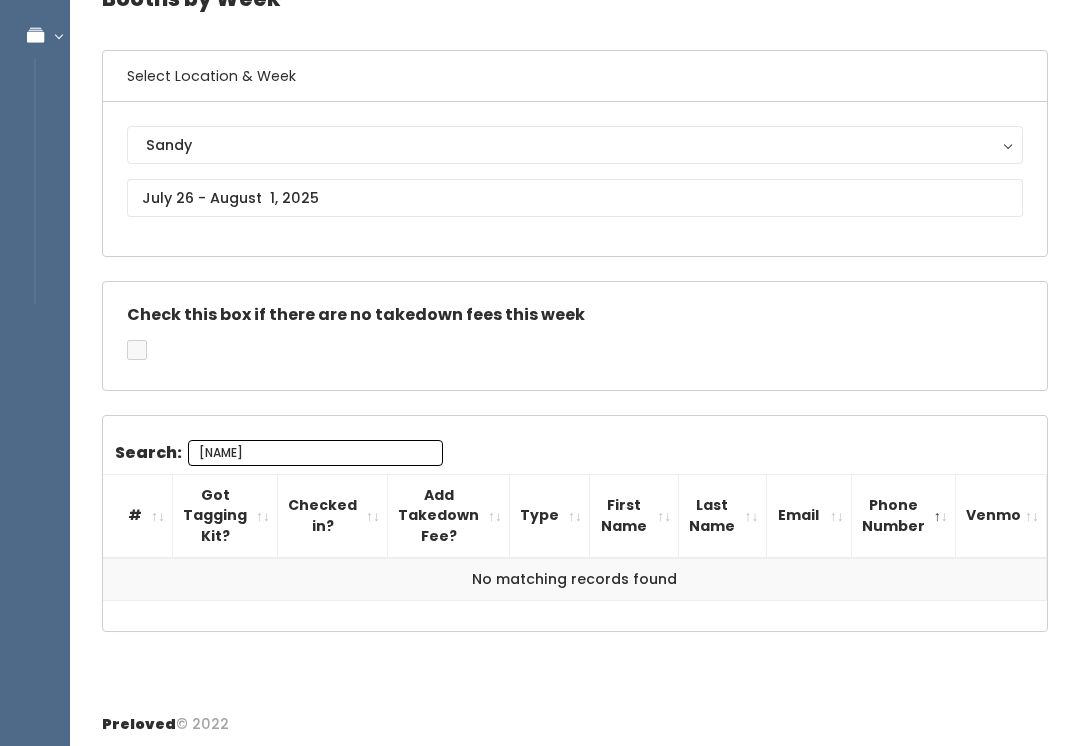 click on "Sandy" at bounding box center (575, 145) 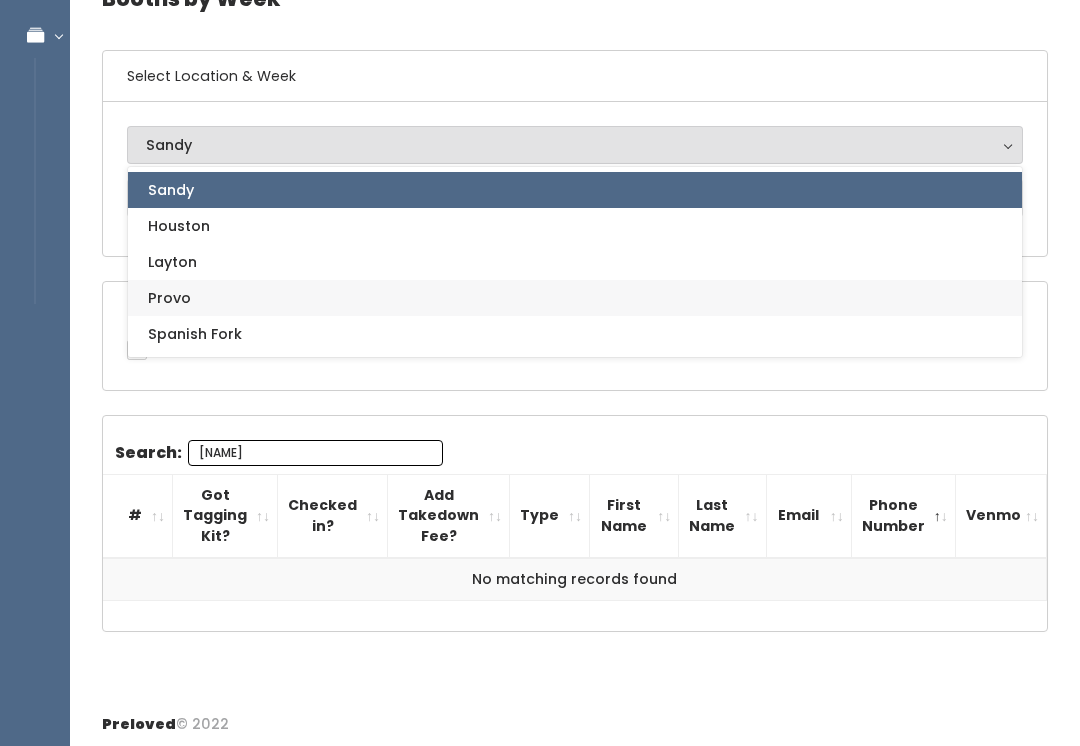click on "Provo" at bounding box center [575, 298] 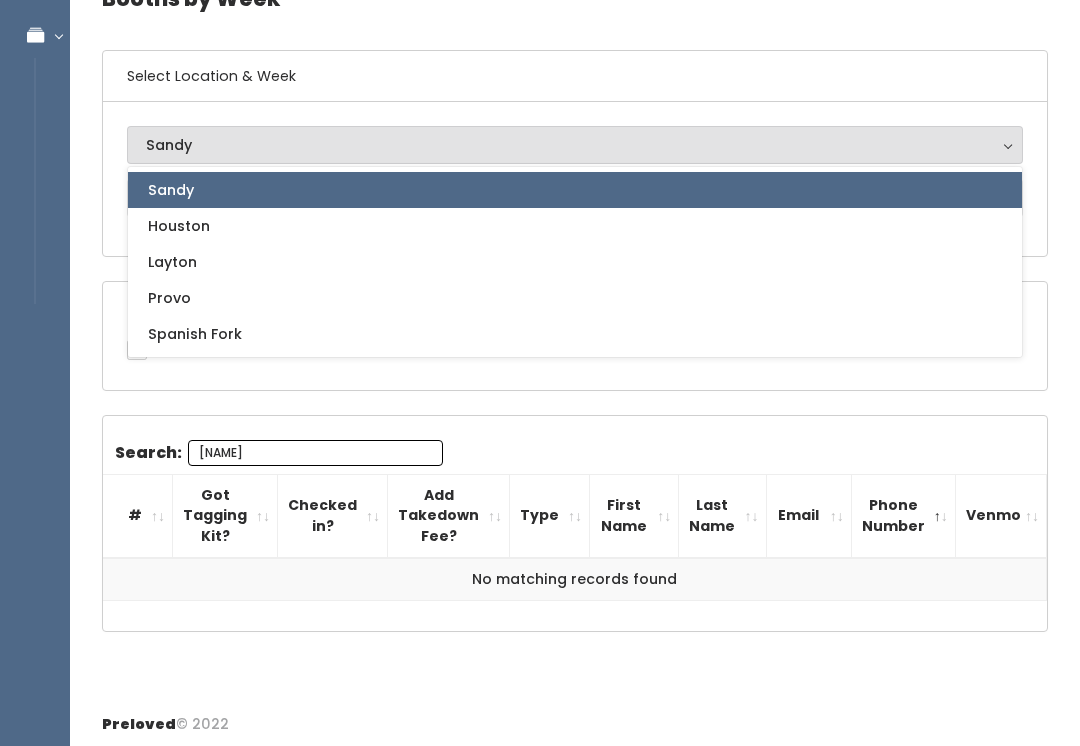 select on "1" 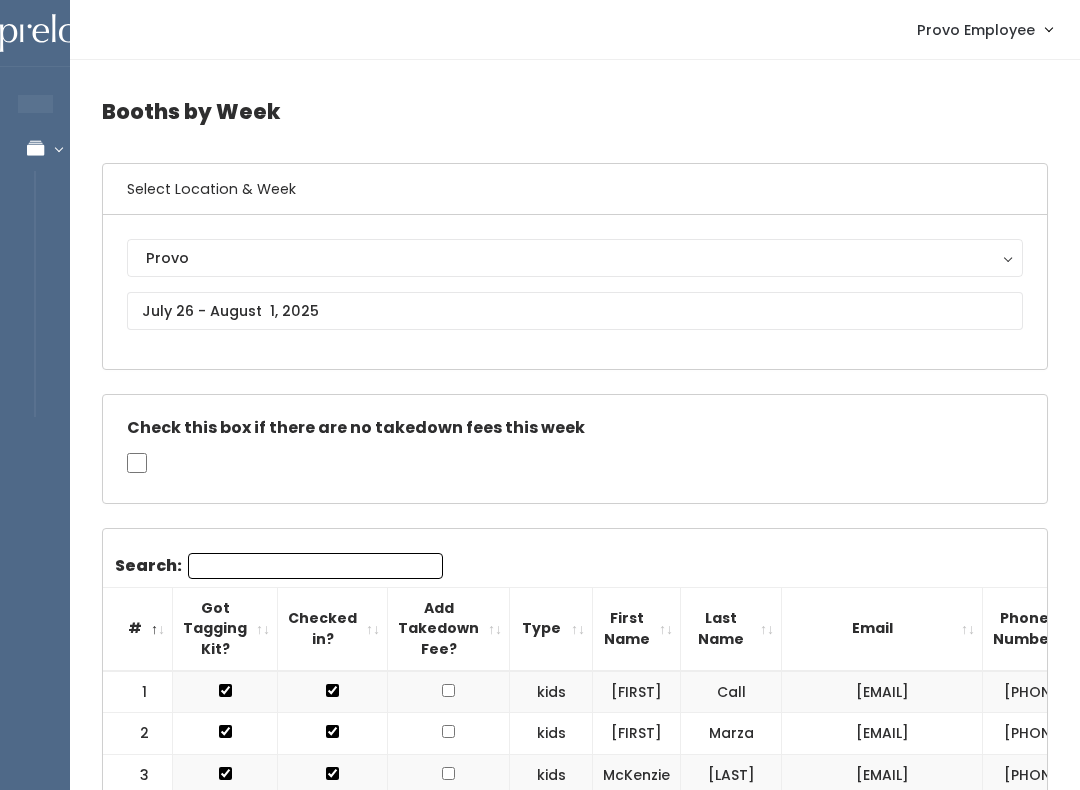 scroll, scrollTop: 0, scrollLeft: 0, axis: both 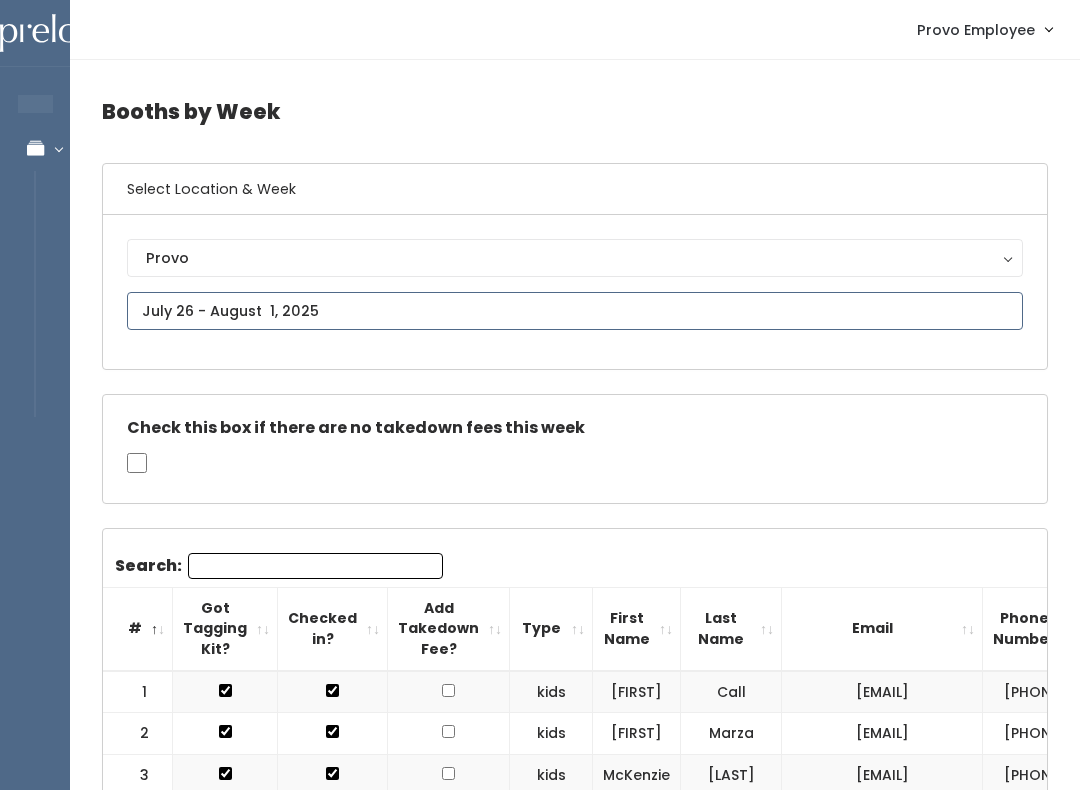 click at bounding box center (575, 311) 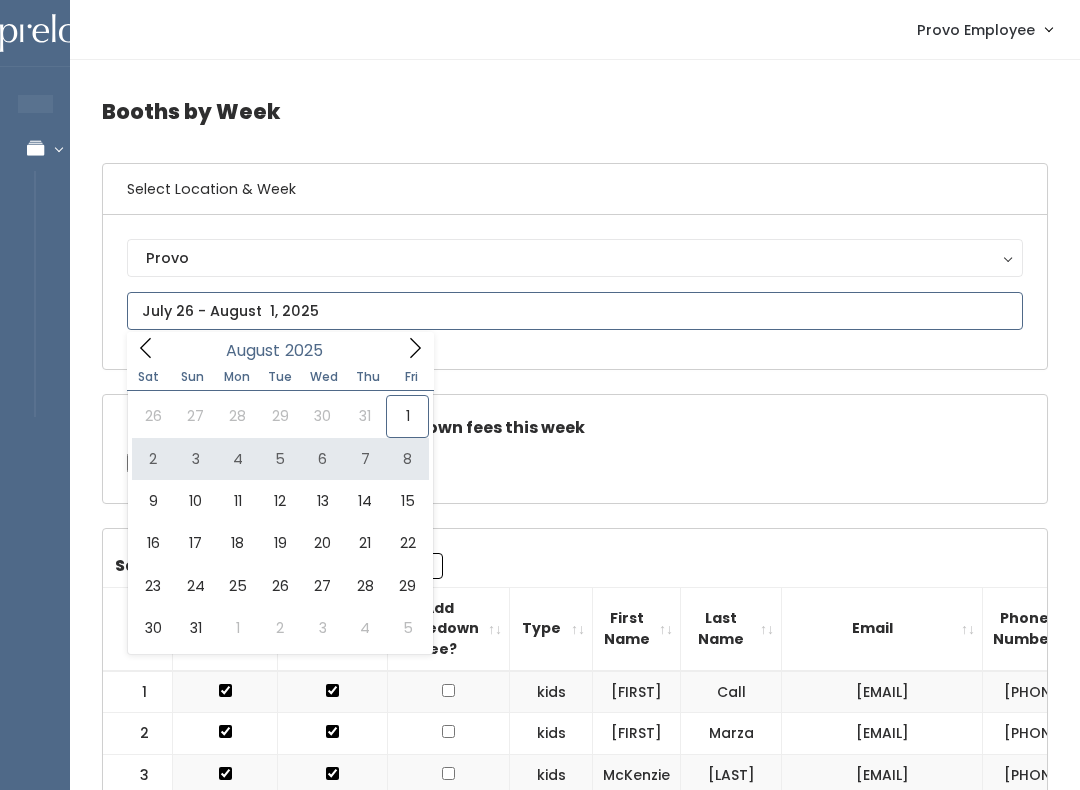 type on "August 2 to August 8" 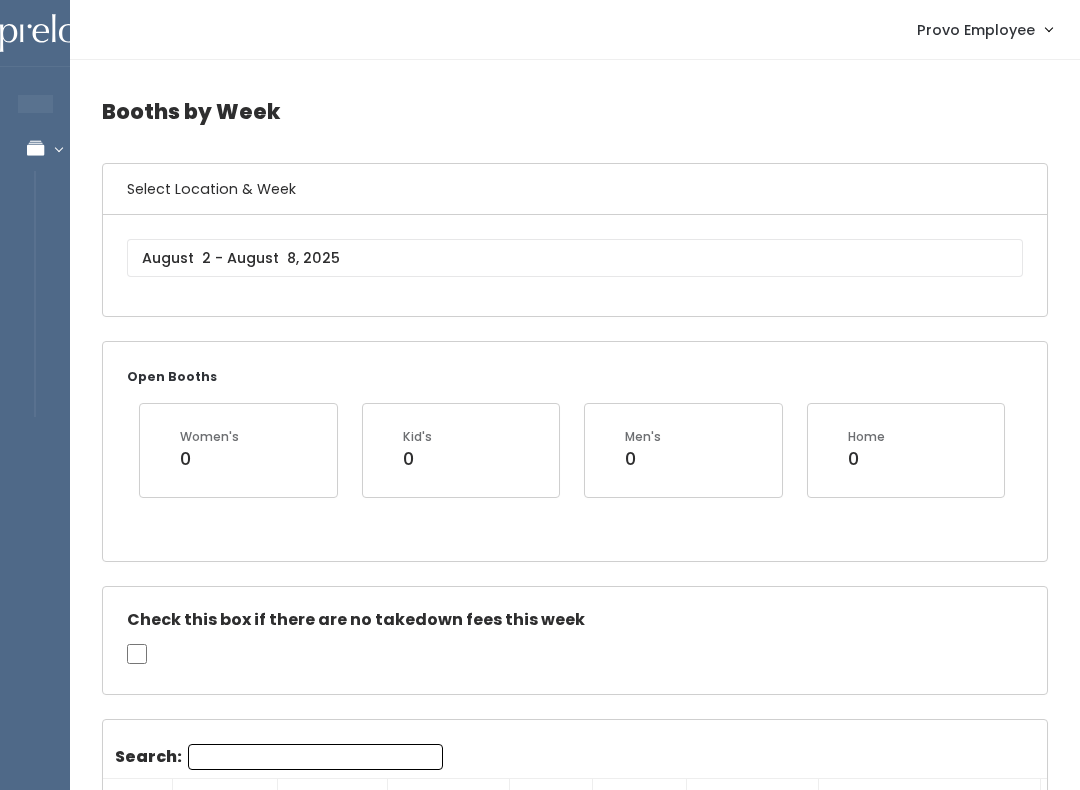 scroll, scrollTop: 0, scrollLeft: 0, axis: both 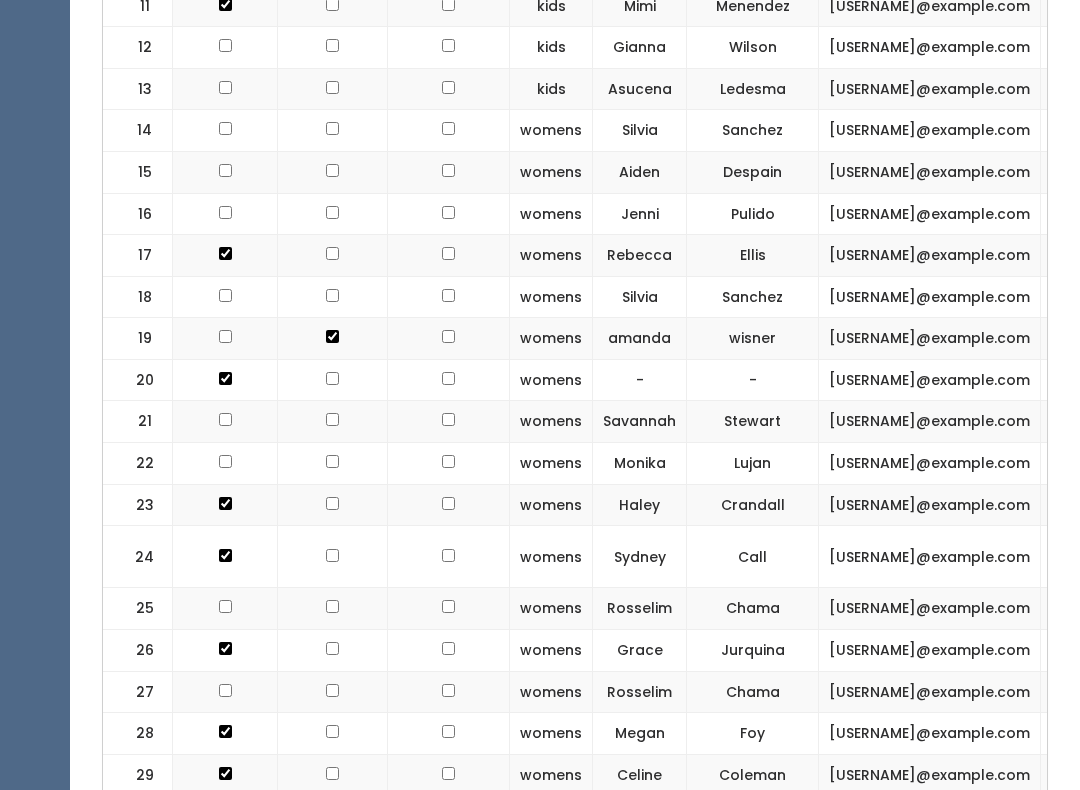 click at bounding box center (225, -370) 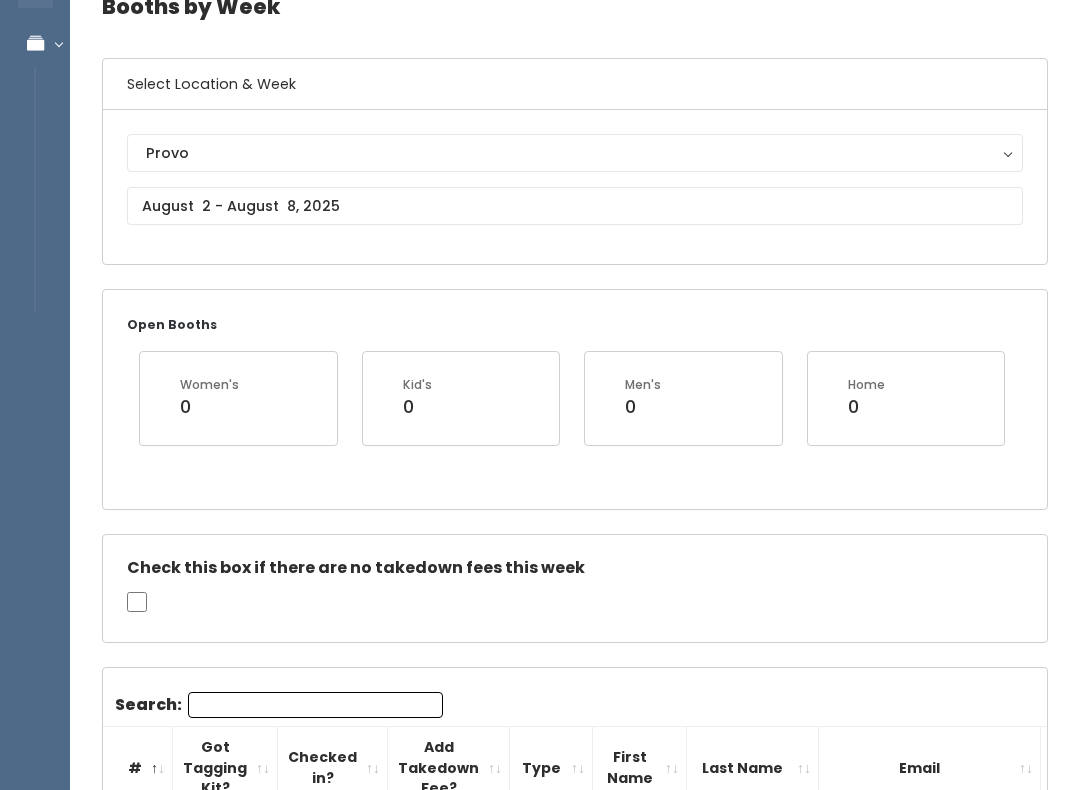scroll, scrollTop: 107, scrollLeft: 0, axis: vertical 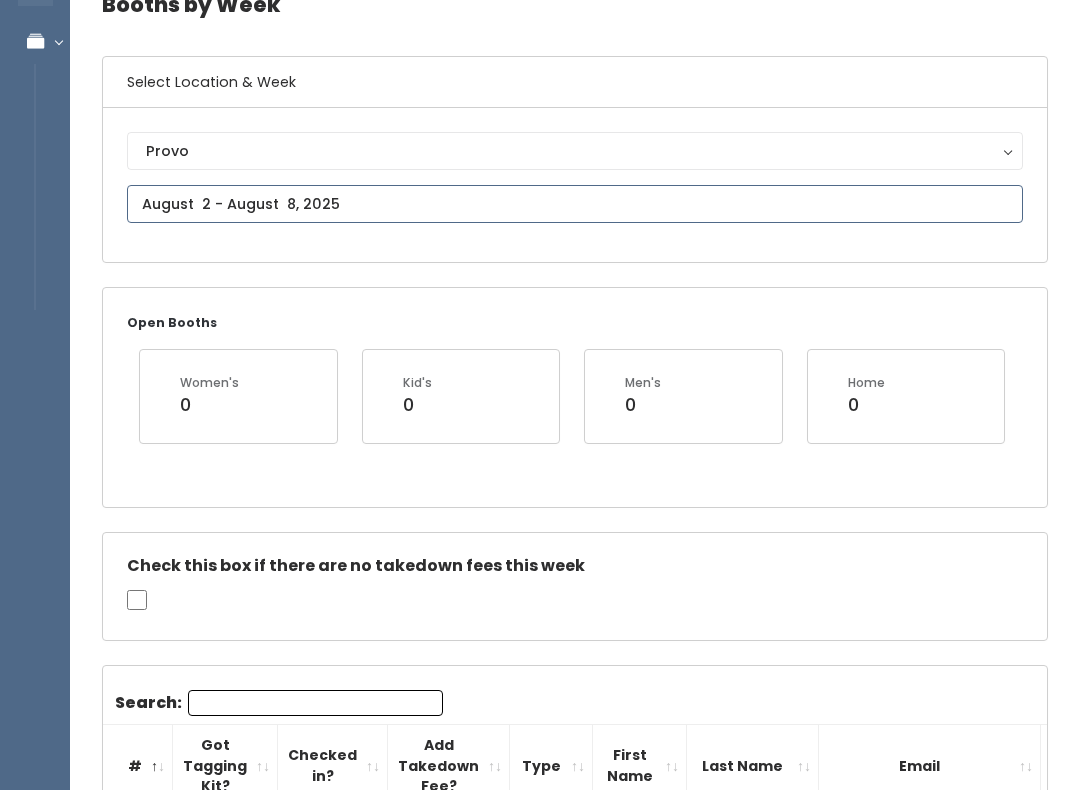 click on "EMPLOYEES
Manage Bookings
Booths by Week
All Bookings
Bookings with Booths
Booth Discounts
Seller Check-in
Provo Employee
Admin Home
My bookings
Account settings" at bounding box center (540, 1798) 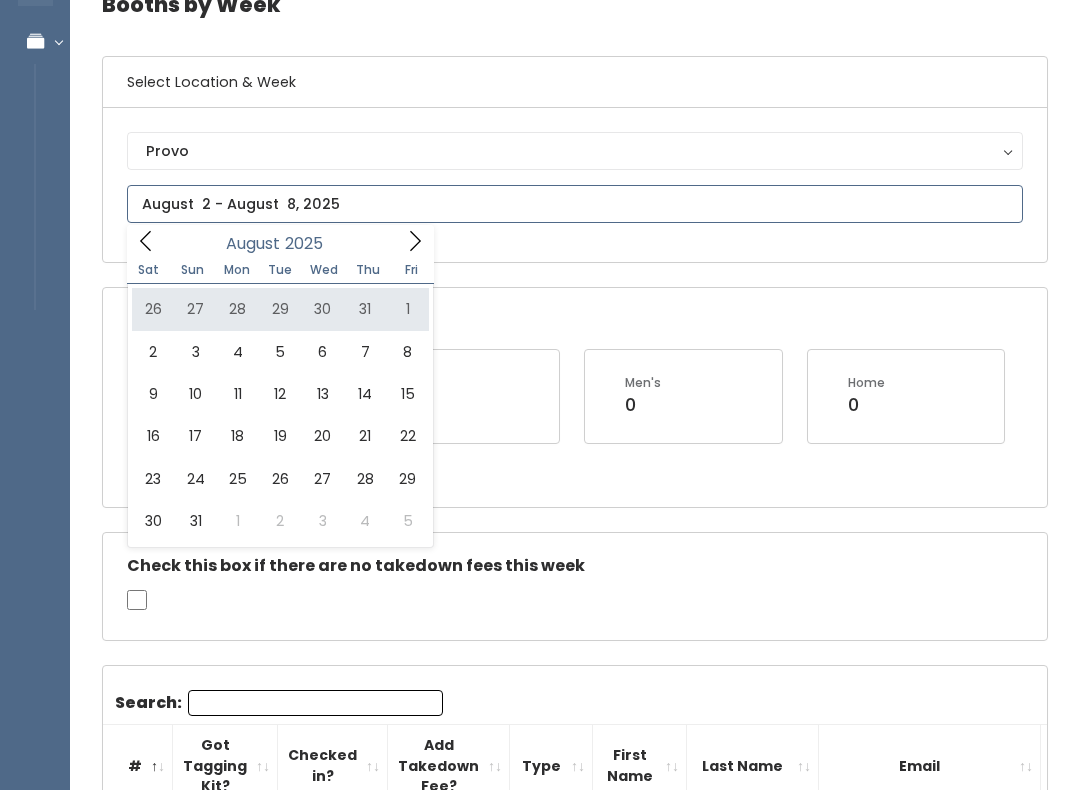 type on "July 26 to August 1" 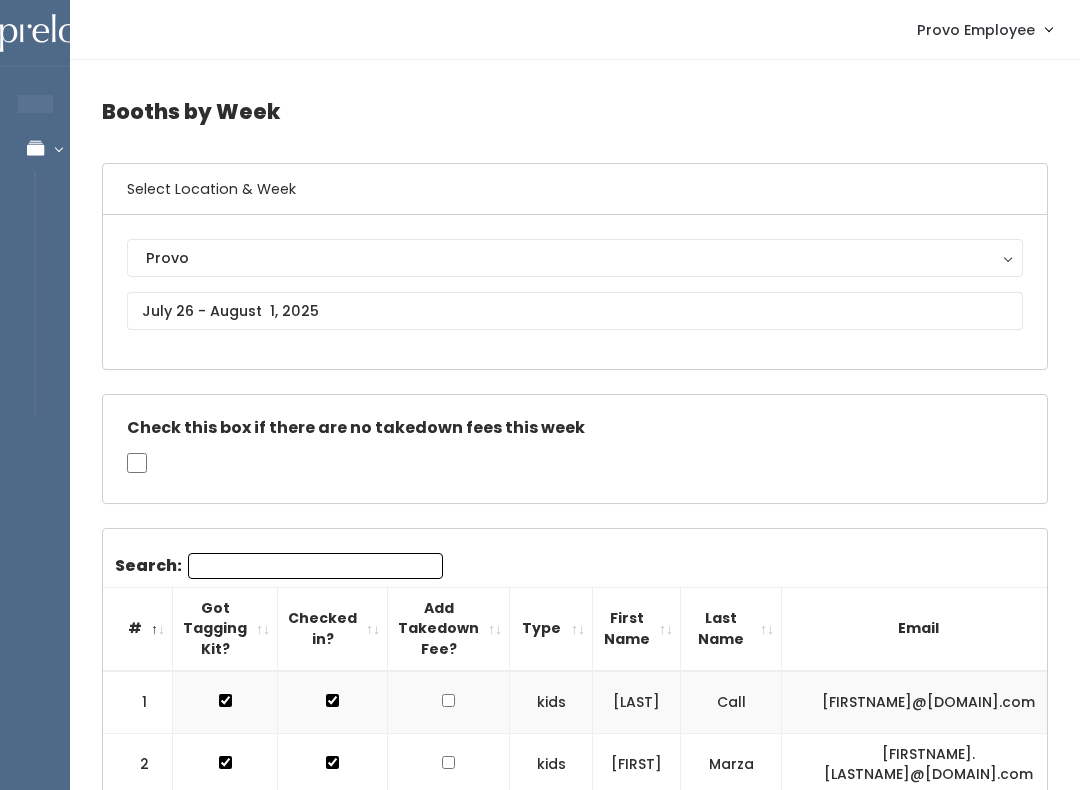 scroll, scrollTop: 0, scrollLeft: 0, axis: both 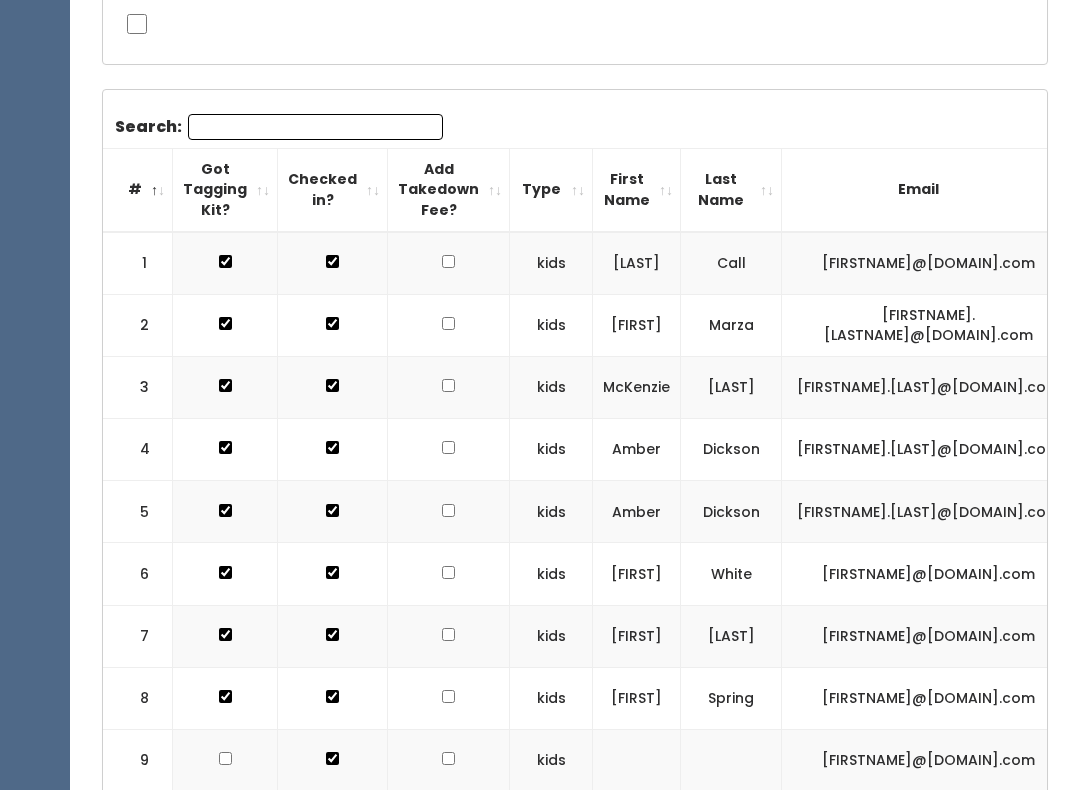 click on "Search:
# Got Tagging Kit? Checked in? Add Takedown Fee? Type [FIRSTNAME] [LASTNAME] [EMAIL] [PHONE] Venmo
1
kids
[LAST]
Call [PHONE]" at bounding box center [575, 2177] 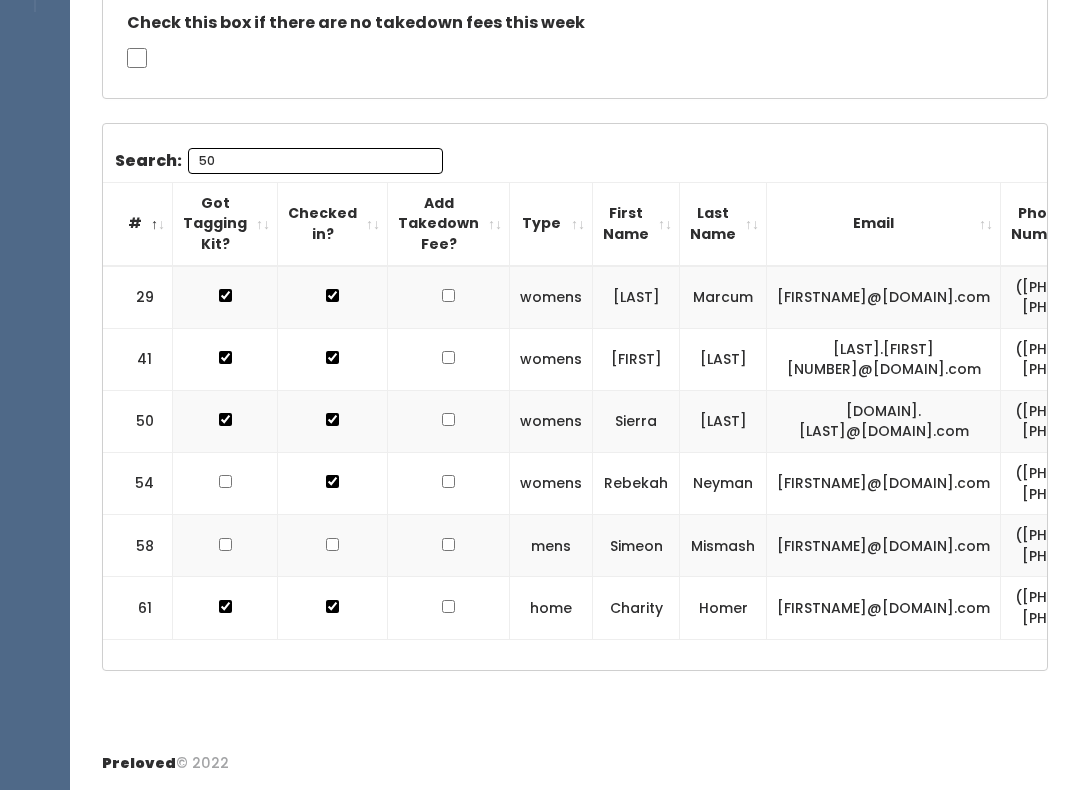 scroll, scrollTop: 393, scrollLeft: 0, axis: vertical 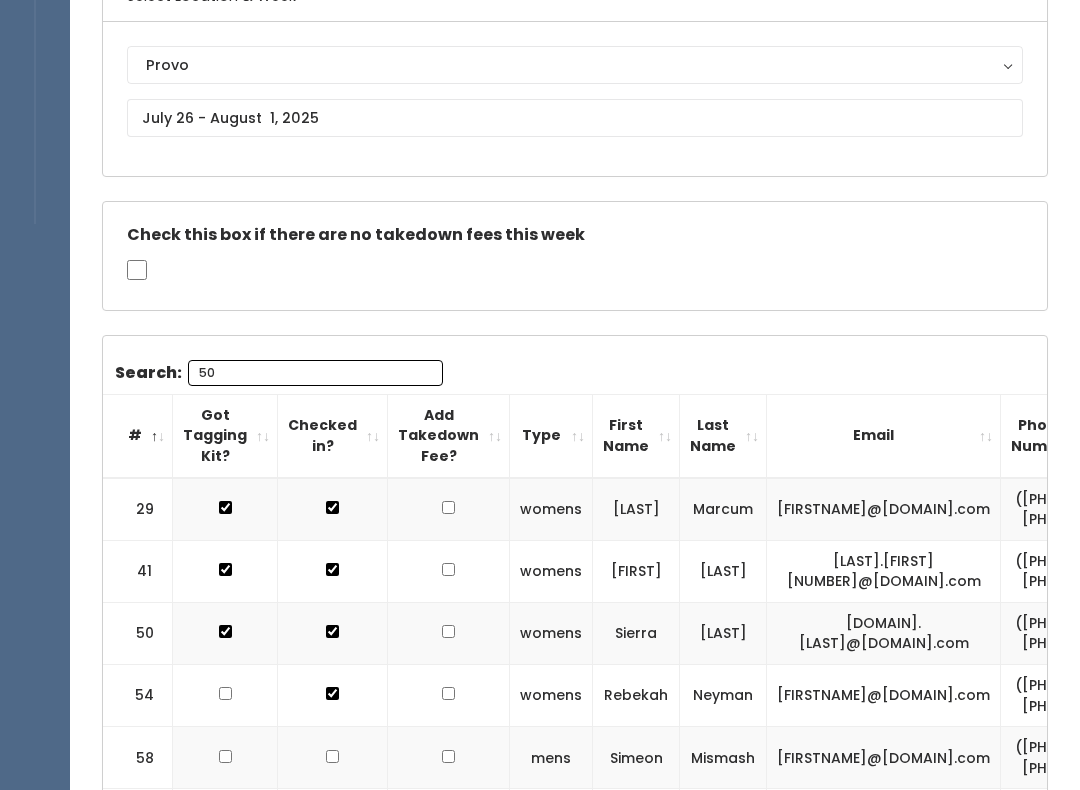 type on "50" 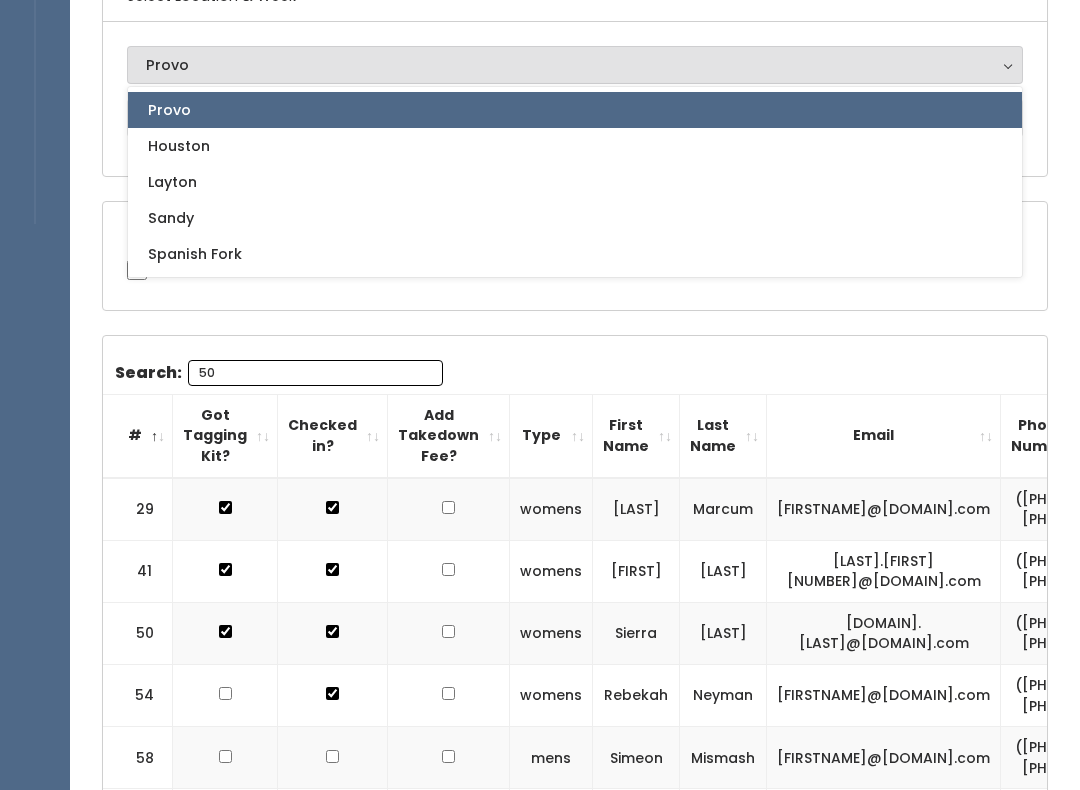 click on "Provo" at bounding box center (575, 110) 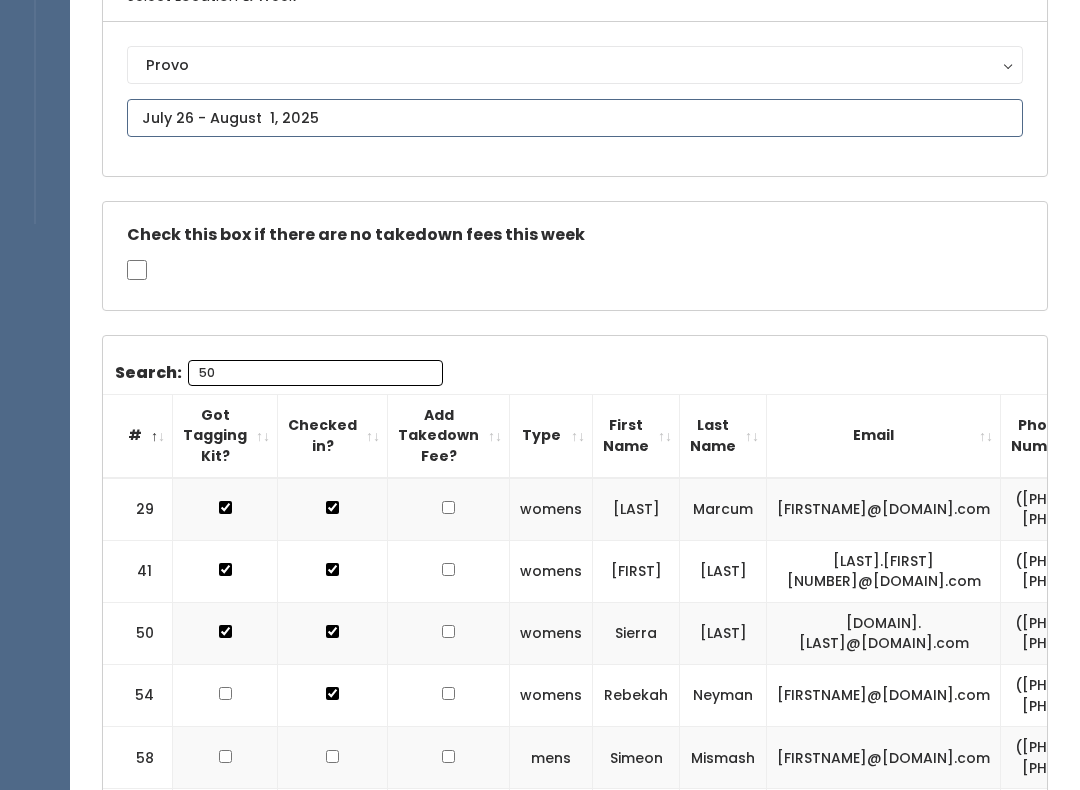 click at bounding box center (575, 118) 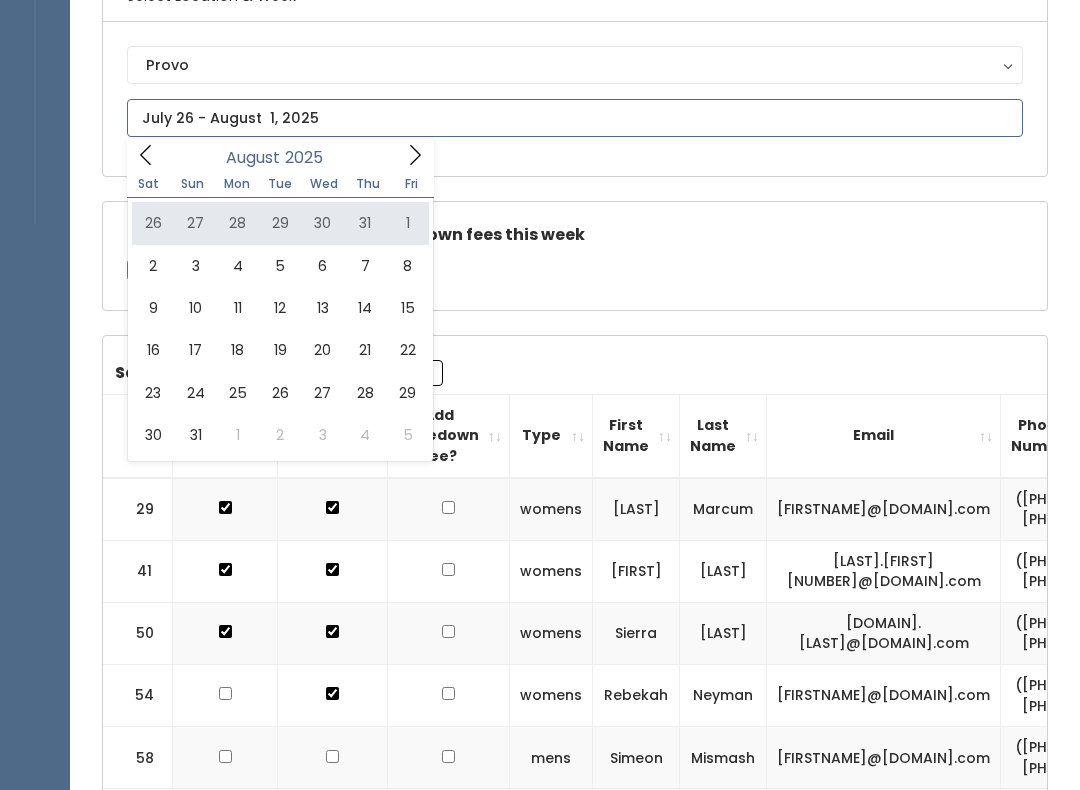 type on "[MONTH] [NUMBER] to [MONTH] [NUMBER]" 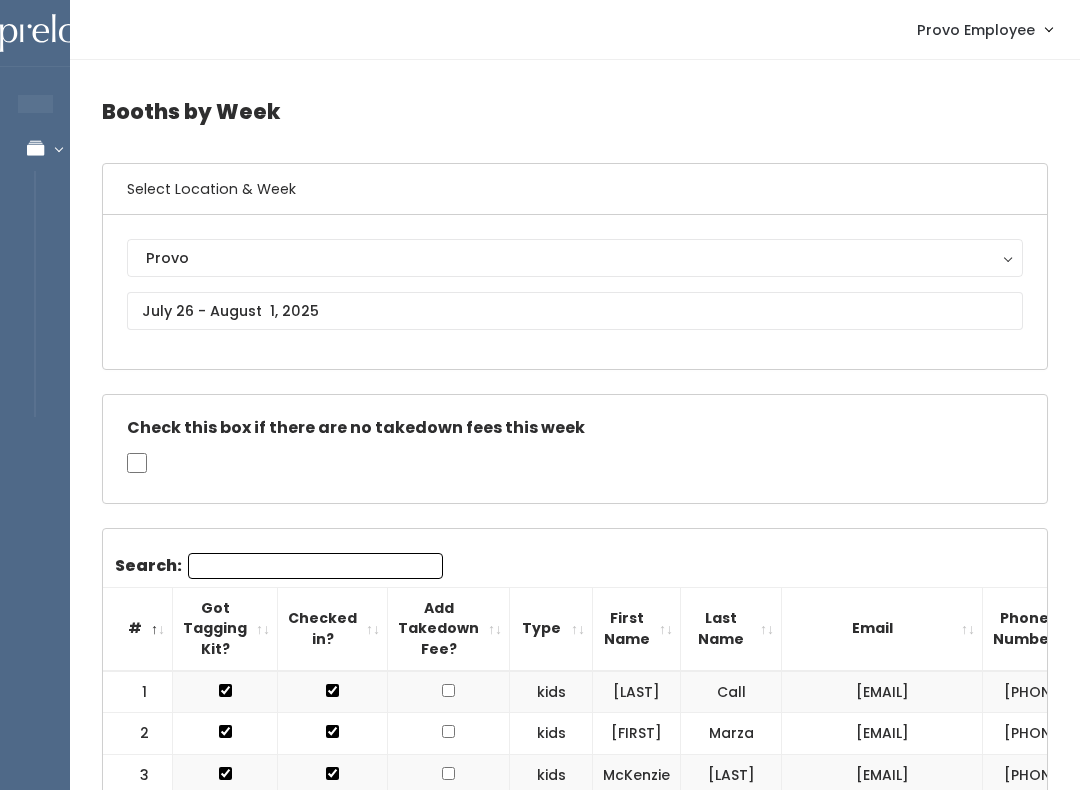 scroll, scrollTop: 999, scrollLeft: 0, axis: vertical 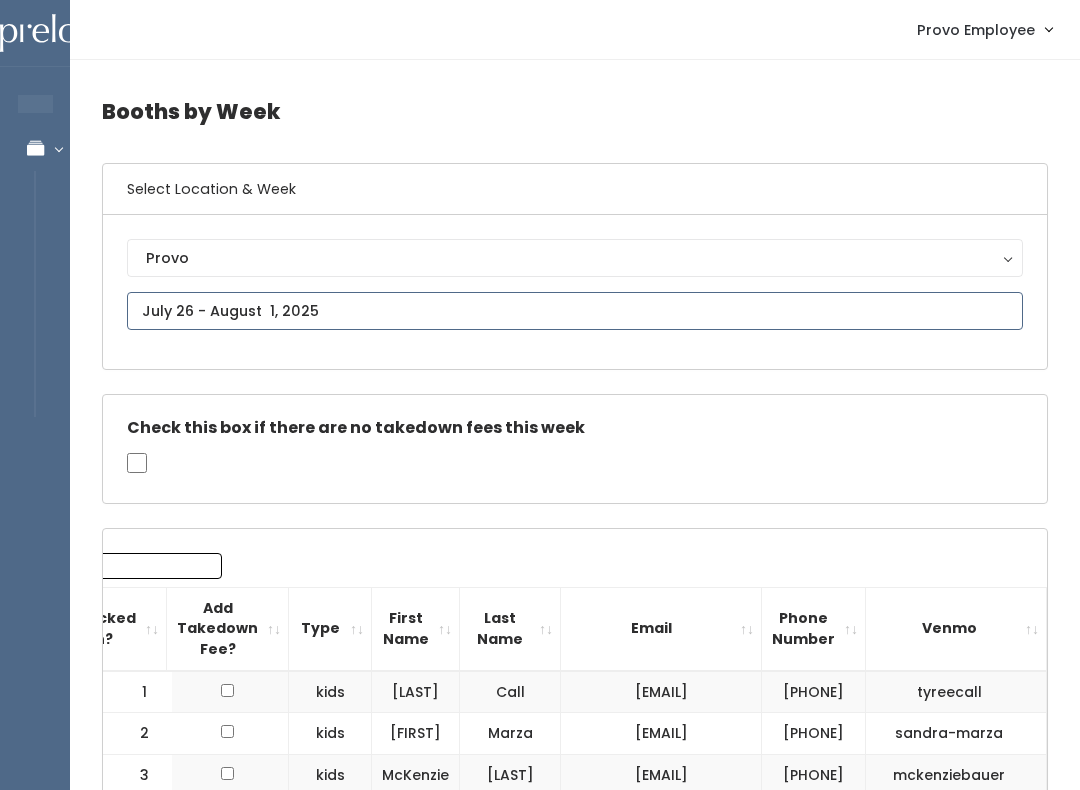 click on "EMPLOYEES
Manage Bookings
Booths by Week
All Bookings
Bookings with Booths
Booth Discounts
Seller Check-in
Provo Employee
Admin Home
My bookings
Account settings" at bounding box center (540, 1782) 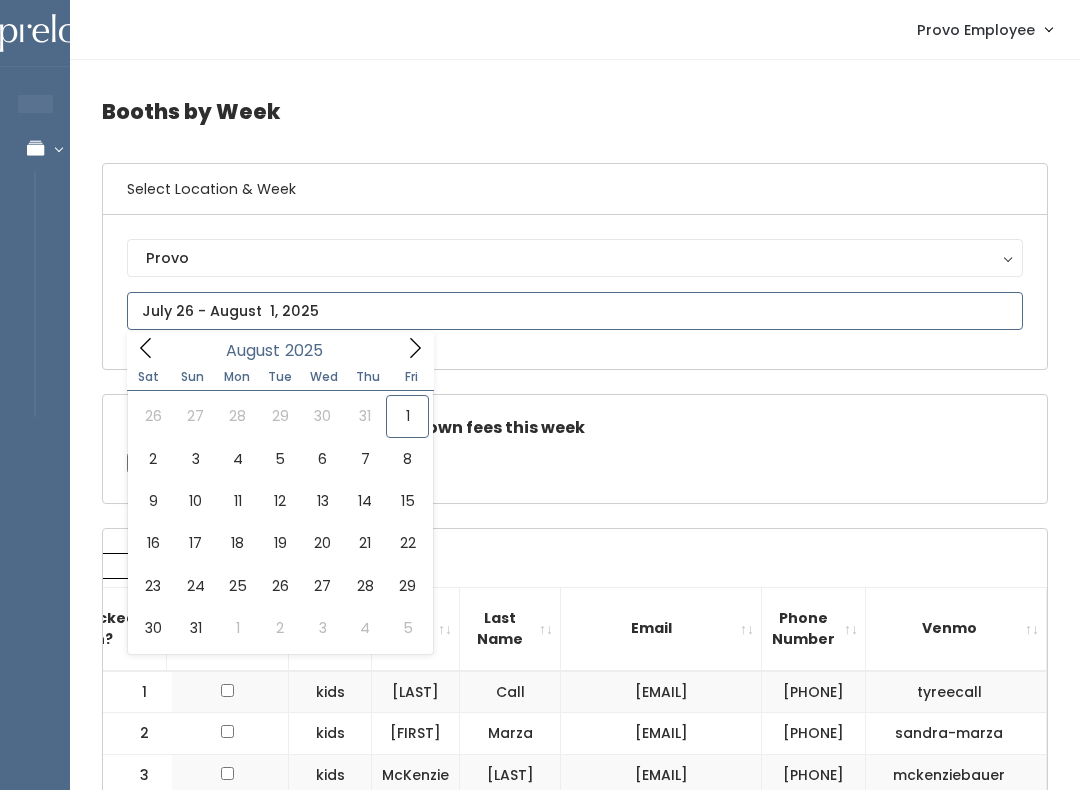 type on "[MONTH] [NUMBER] to [MONTH] [NUMBER]" 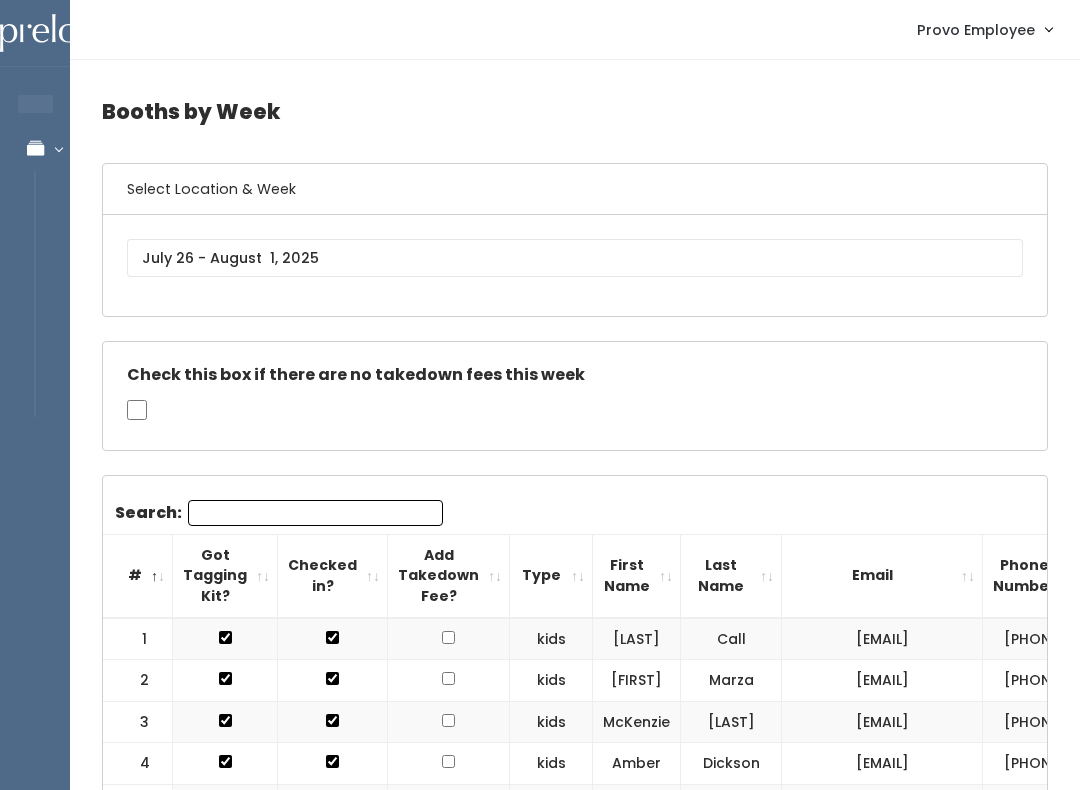 scroll, scrollTop: 0, scrollLeft: 0, axis: both 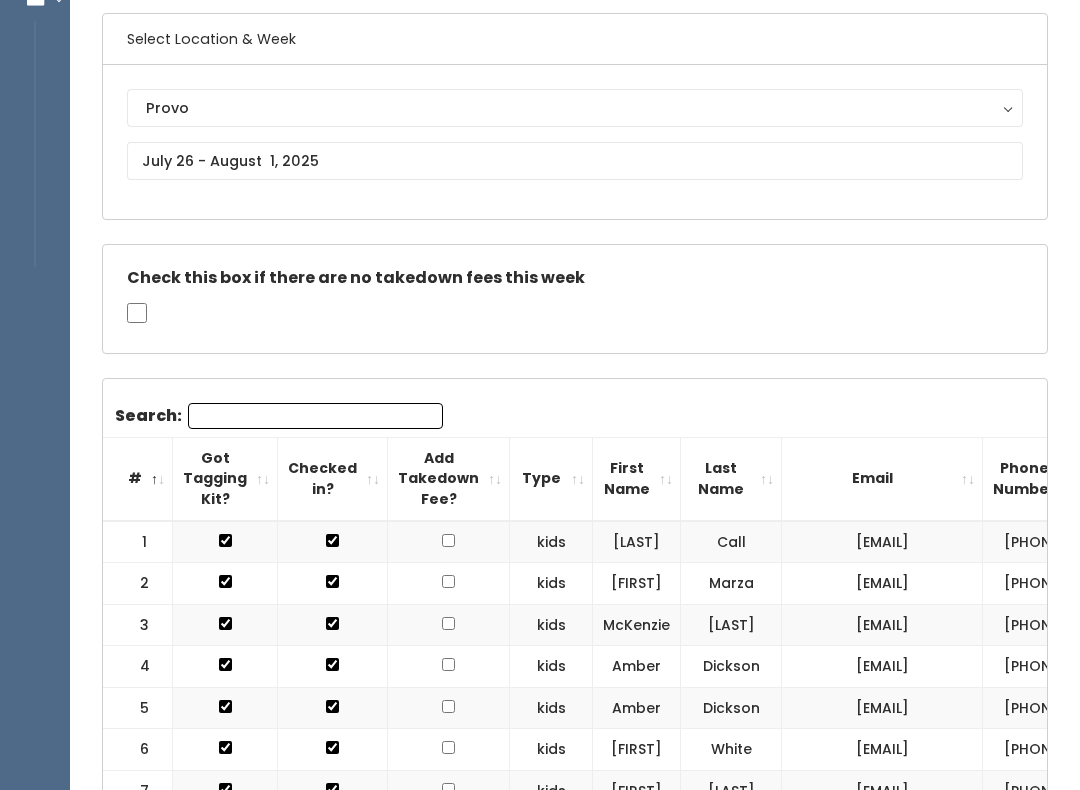 click on "Search:" at bounding box center (315, 417) 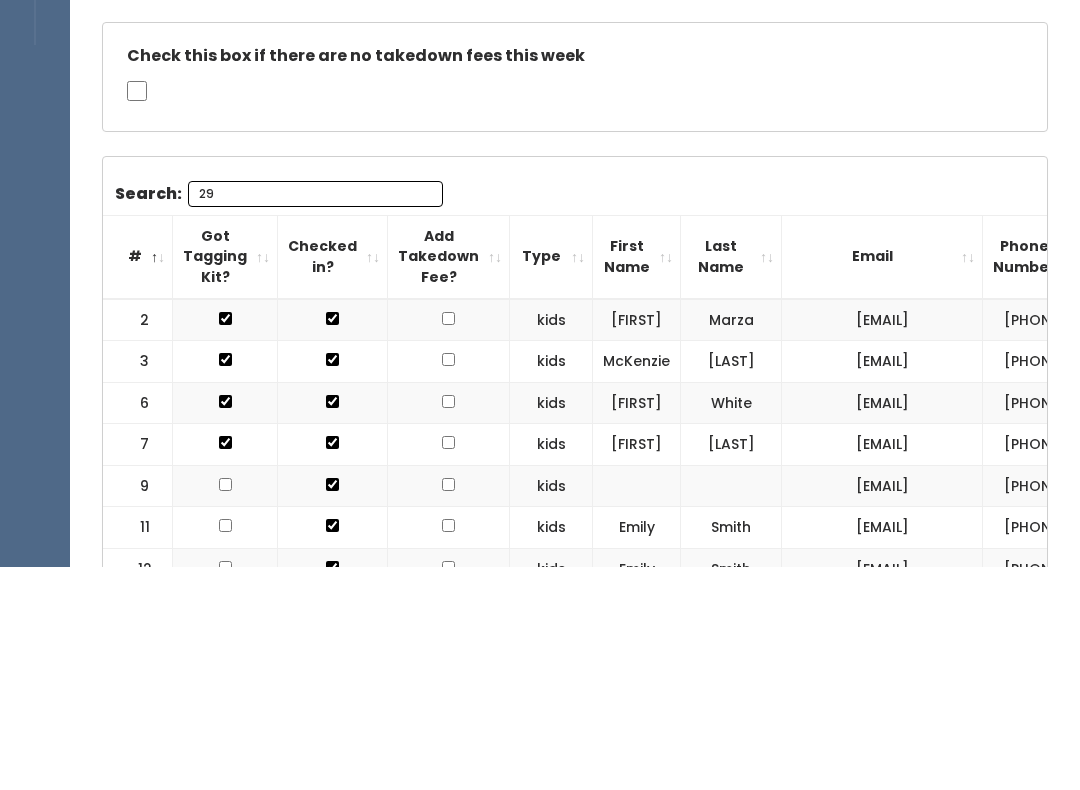 scroll, scrollTop: 88, scrollLeft: 0, axis: vertical 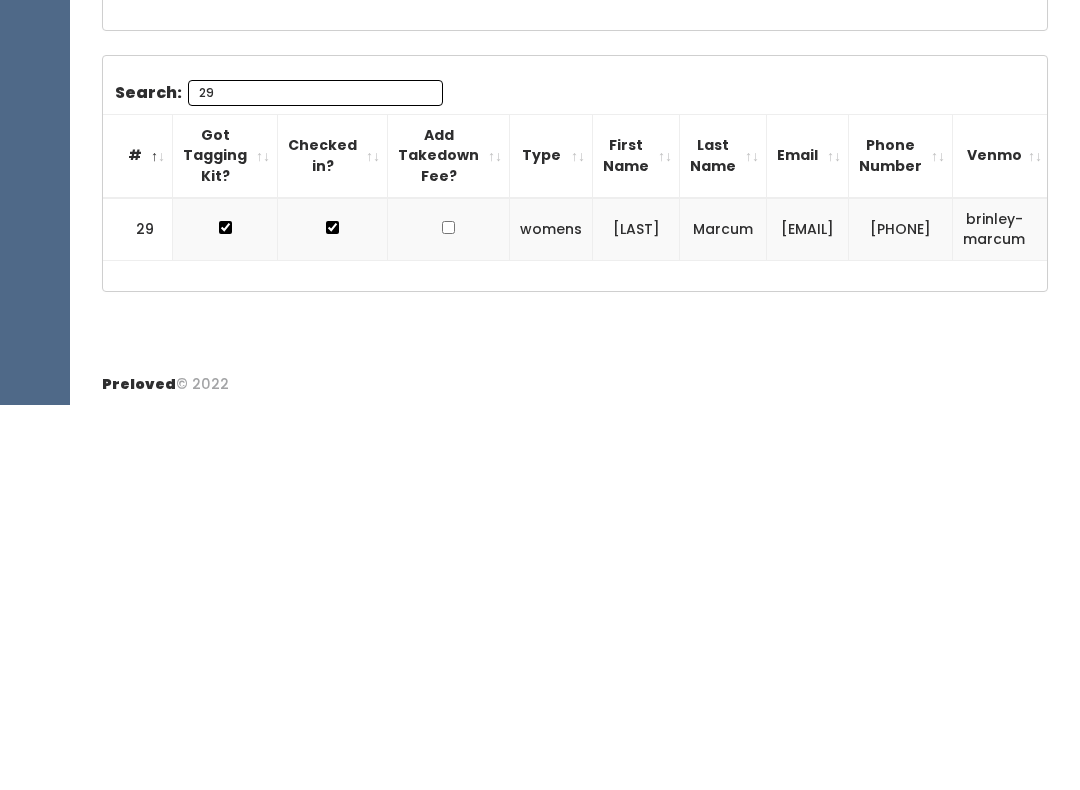 click on "[PHONE]" at bounding box center (901, 614) 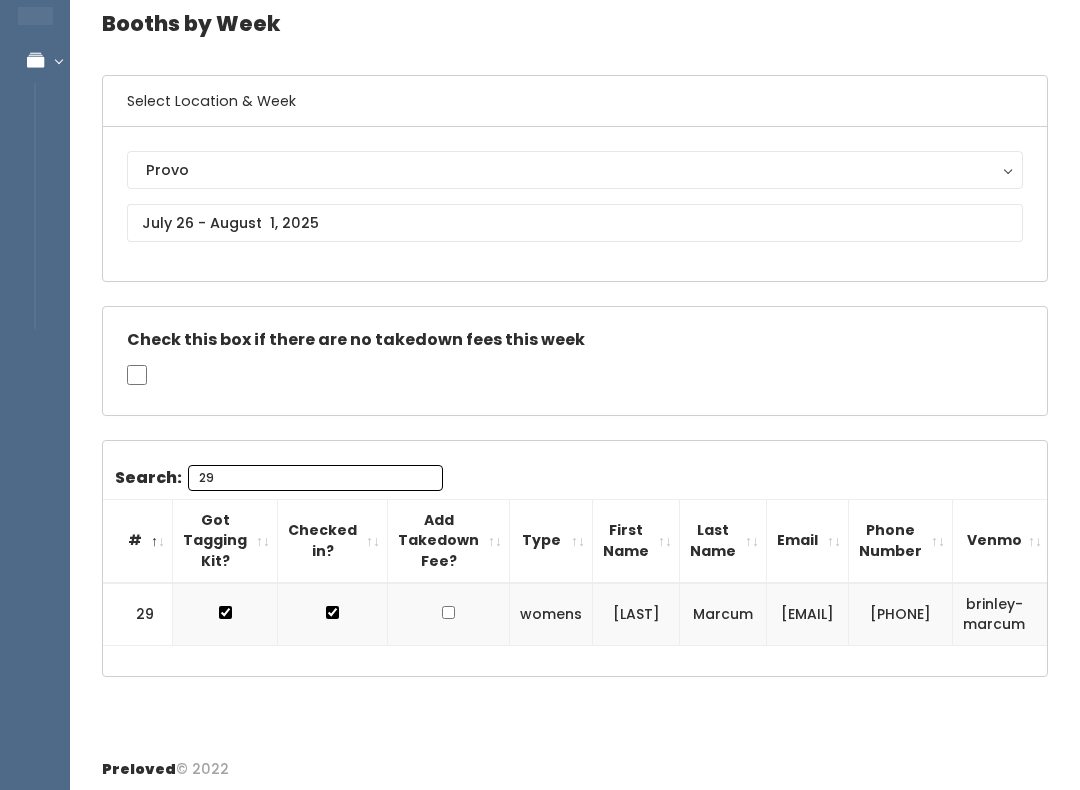 scroll, scrollTop: 0, scrollLeft: 0, axis: both 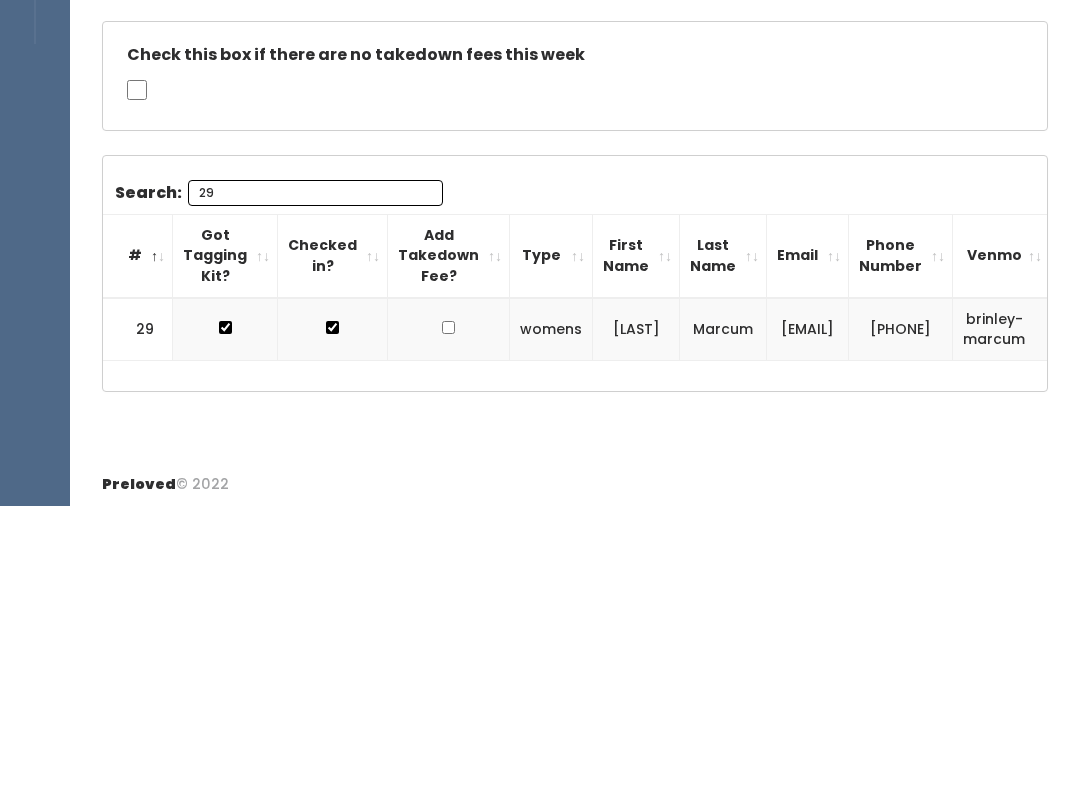 type on "2" 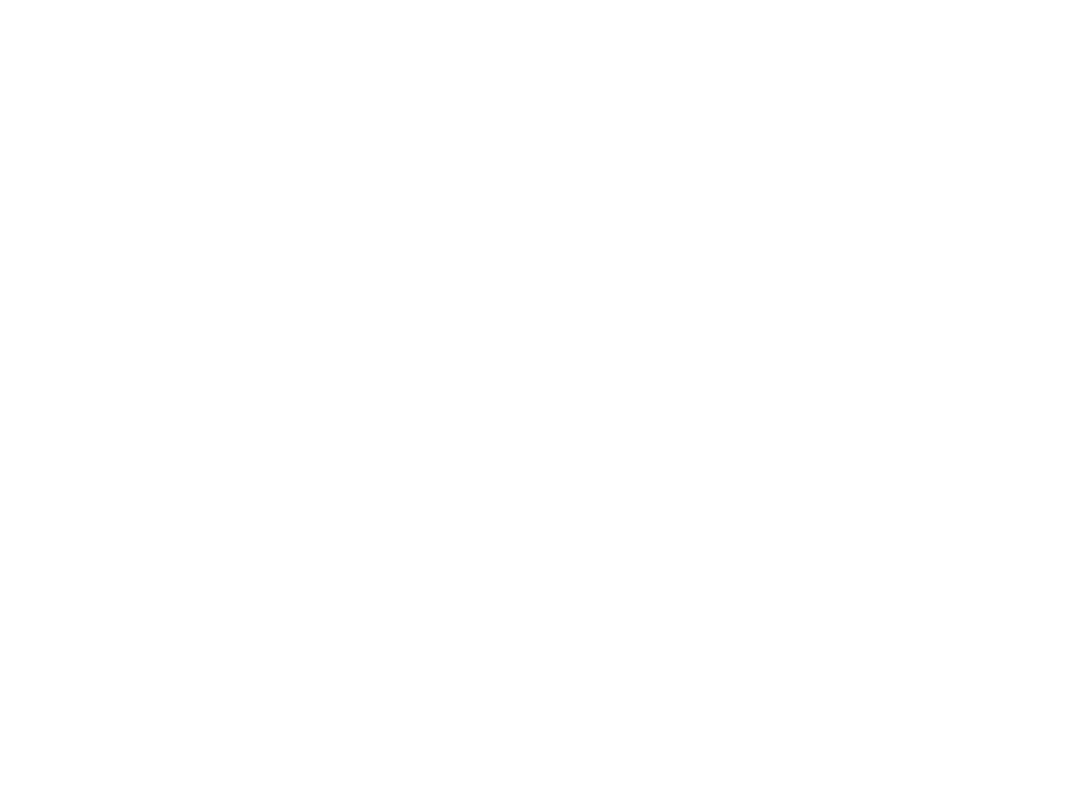 scroll, scrollTop: 2195, scrollLeft: 0, axis: vertical 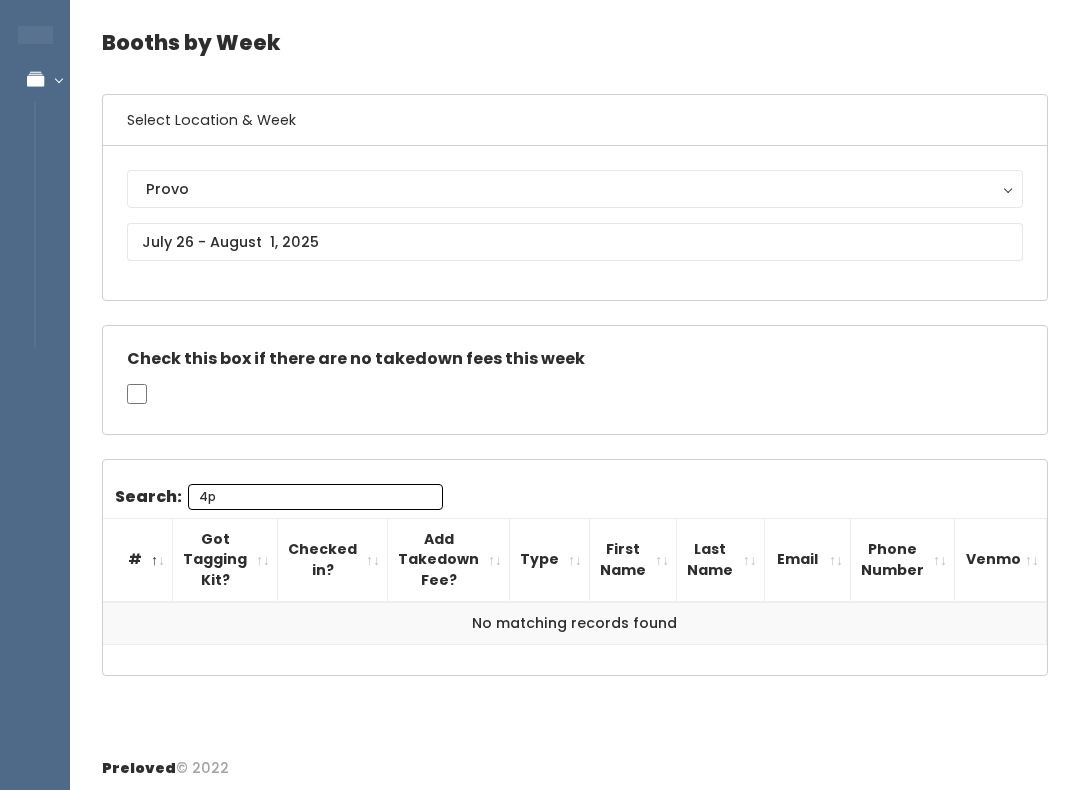 type on "4" 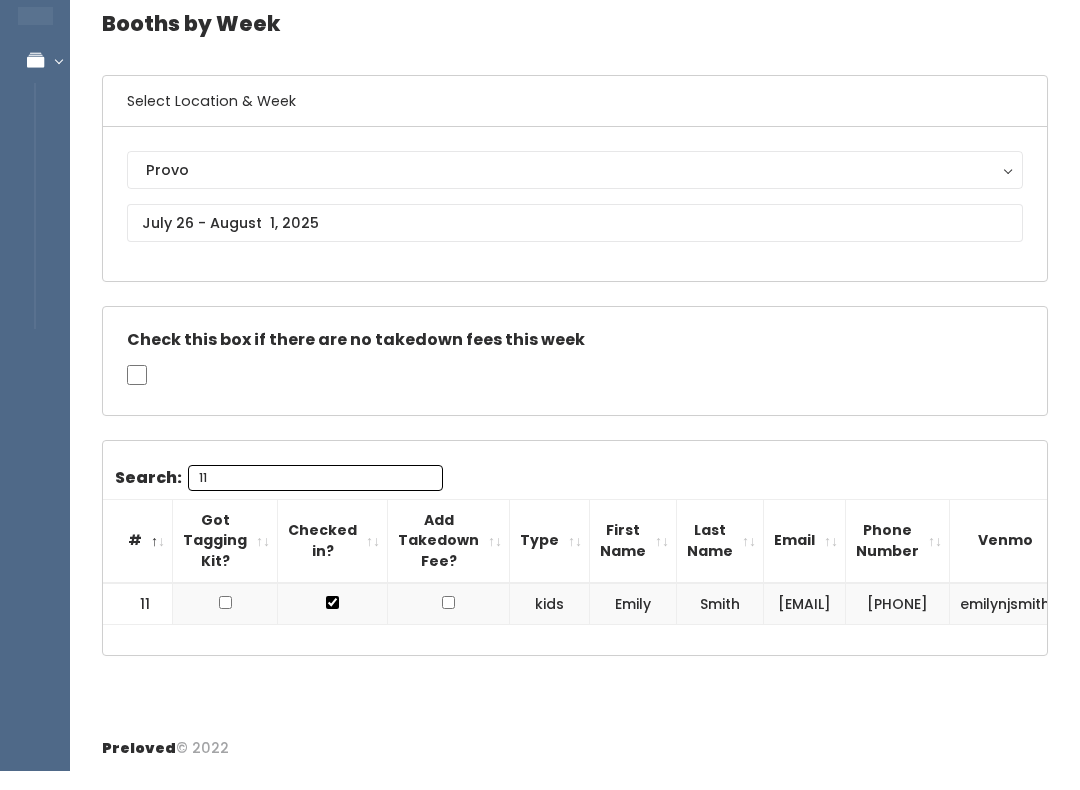 scroll, scrollTop: 88, scrollLeft: 0, axis: vertical 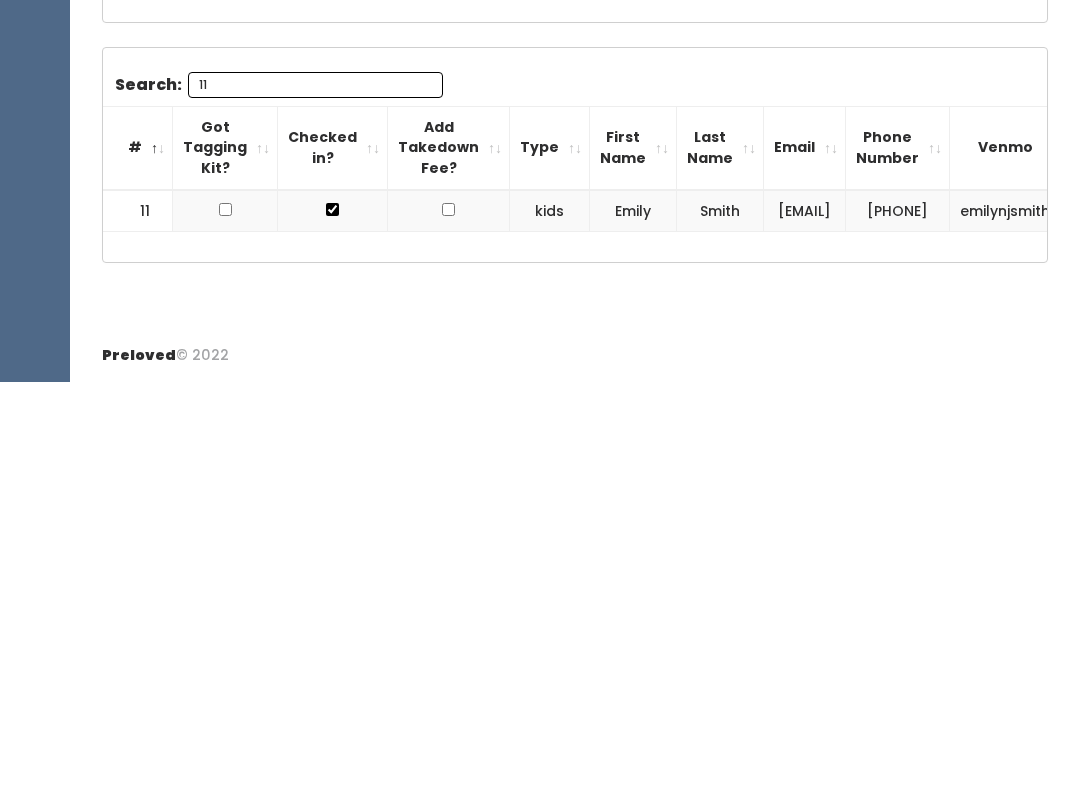 type on "1" 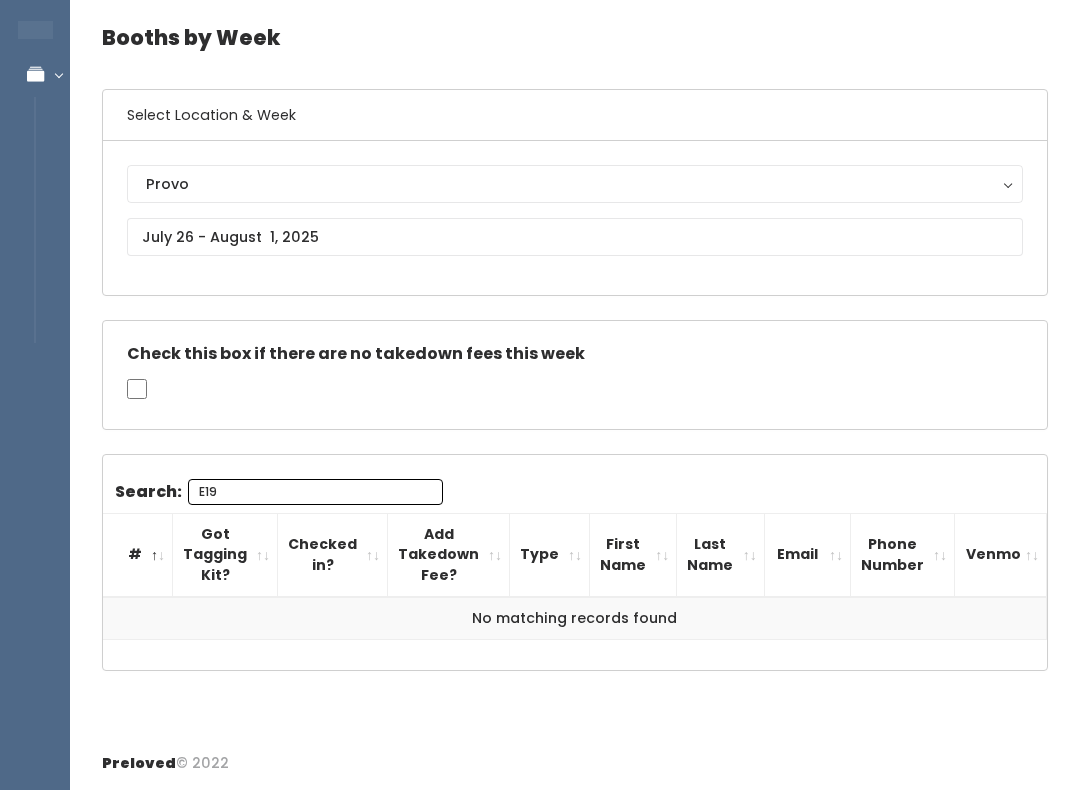 scroll, scrollTop: 69, scrollLeft: 0, axis: vertical 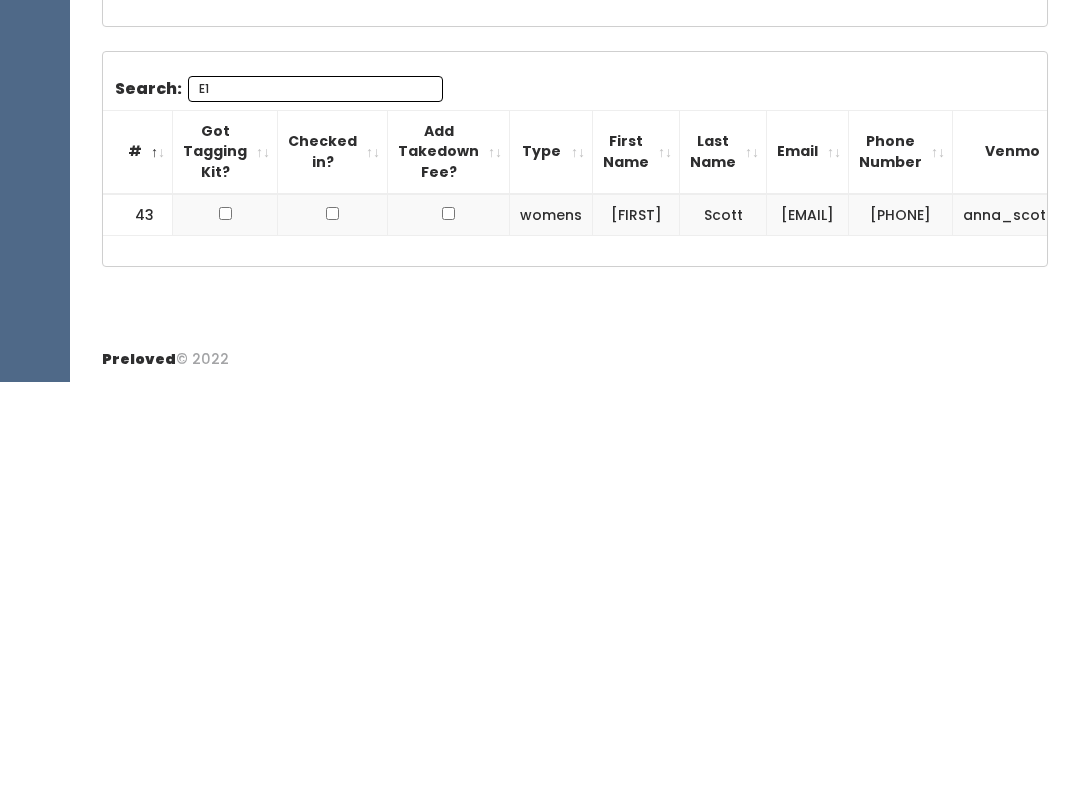 type on "E" 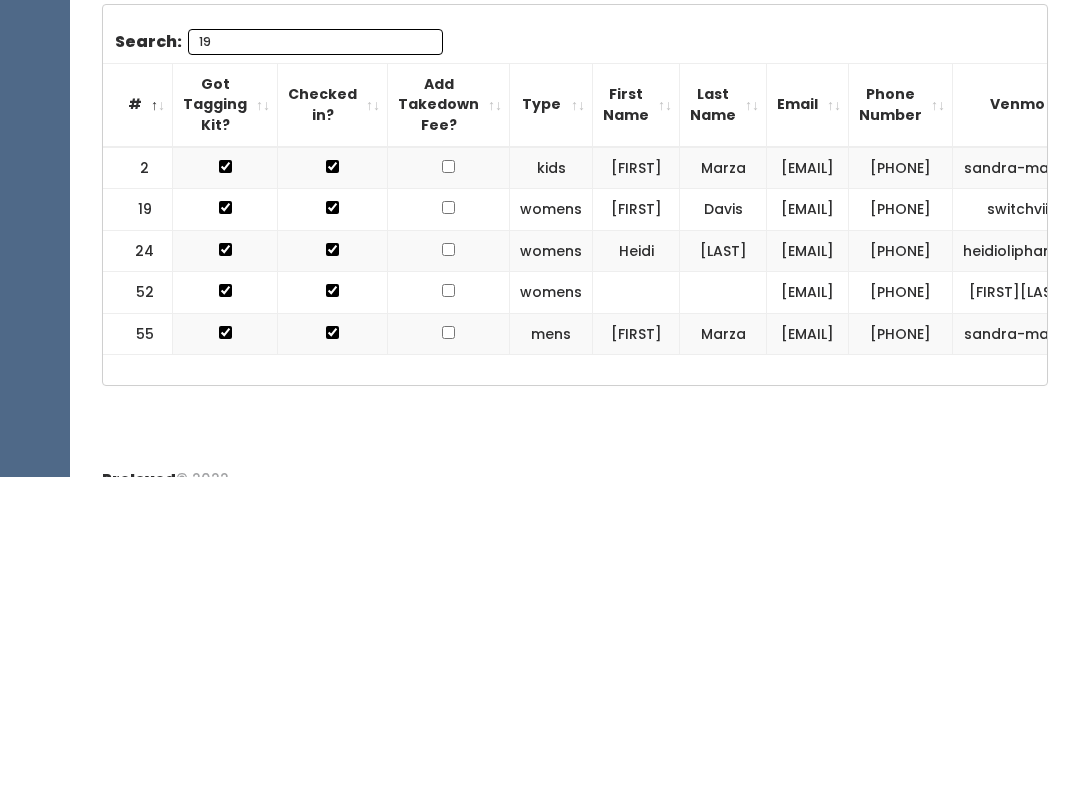 scroll, scrollTop: 225, scrollLeft: 0, axis: vertical 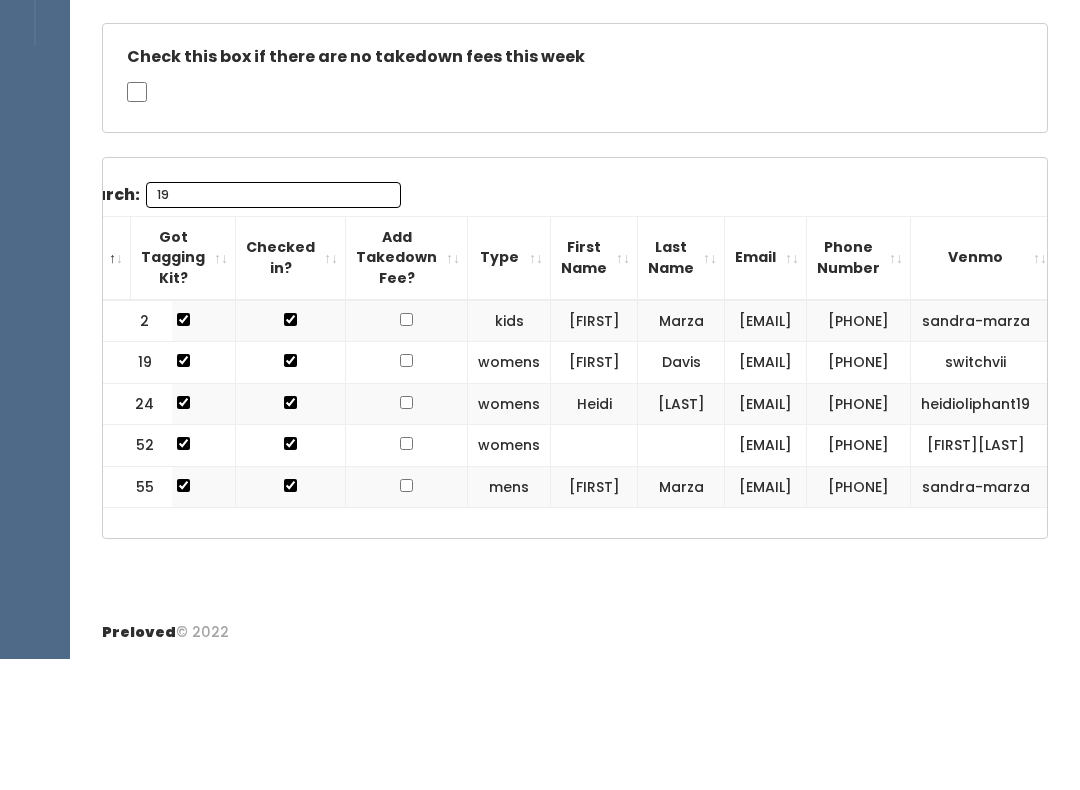 type on "1" 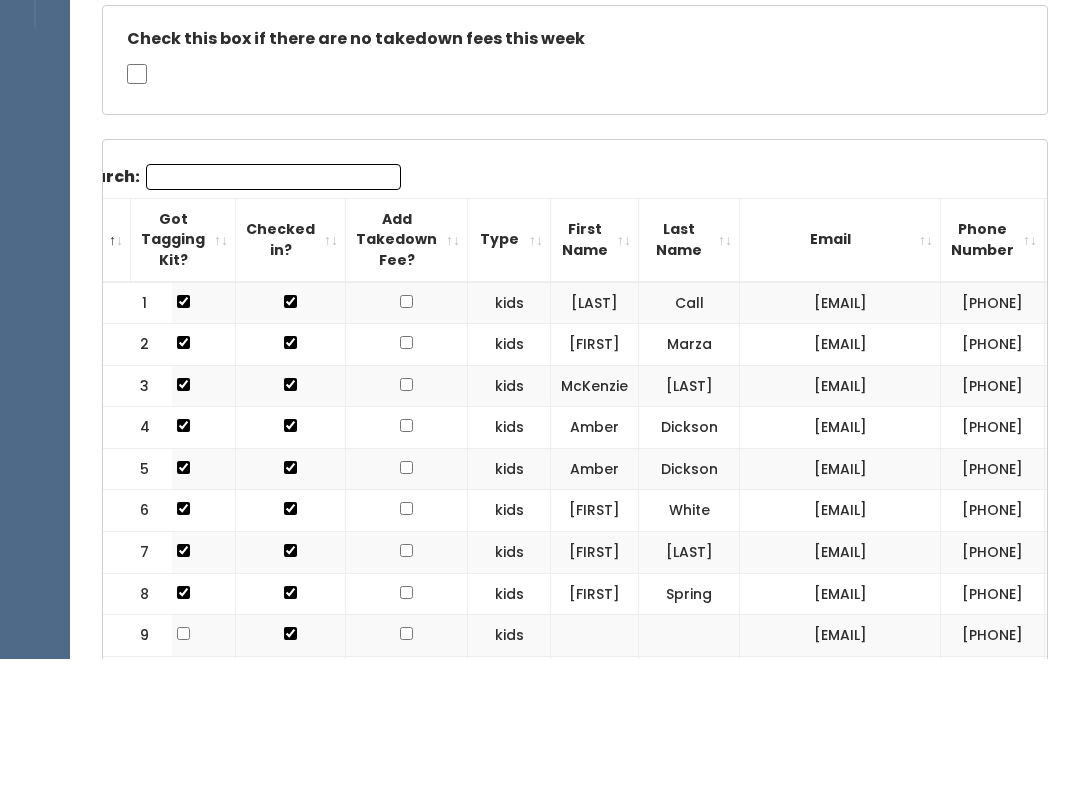 type 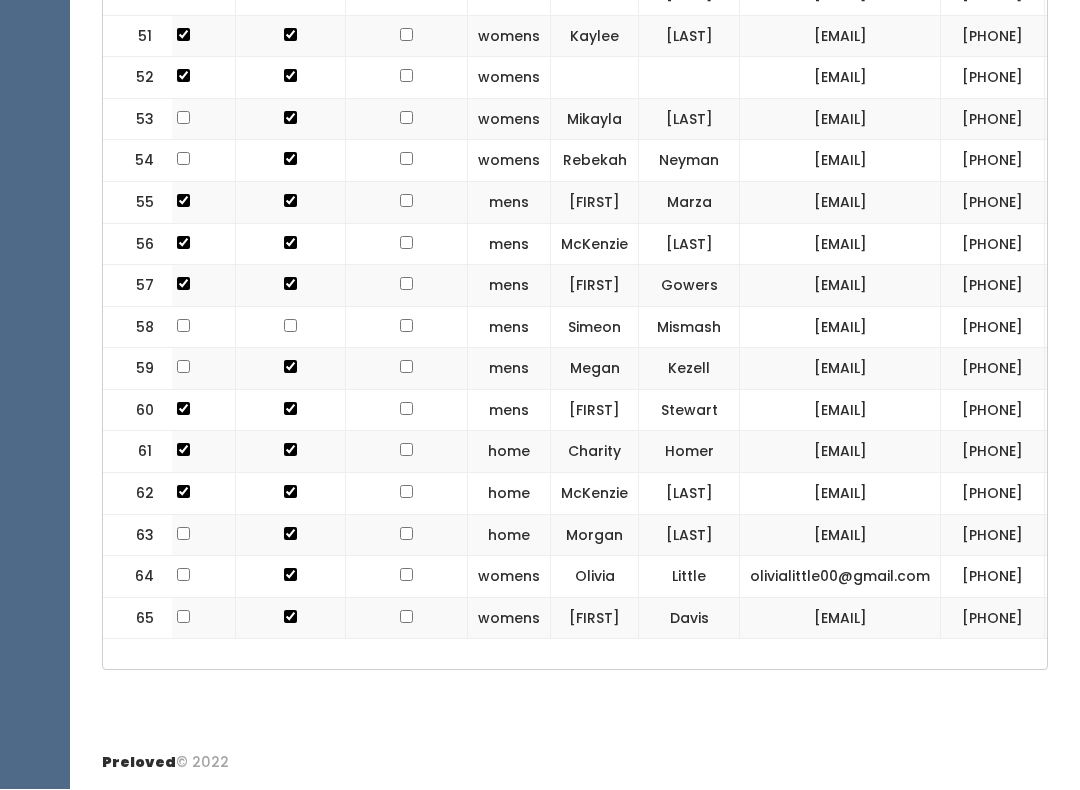 scroll, scrollTop: 3480, scrollLeft: 0, axis: vertical 